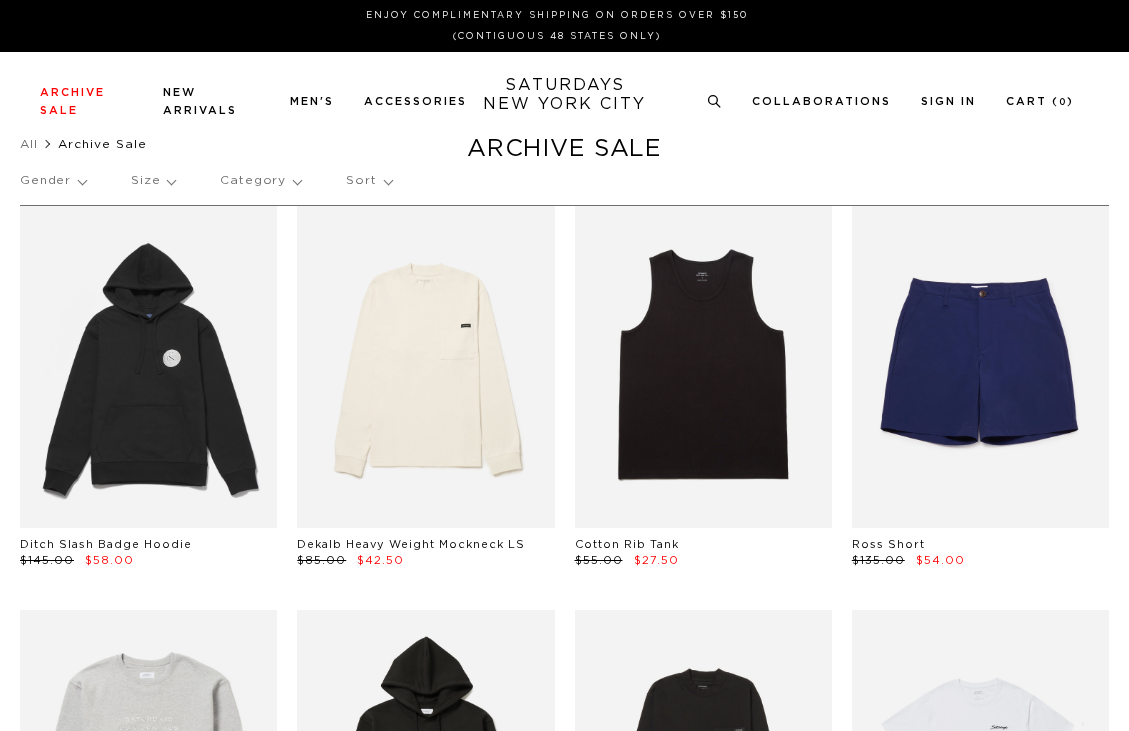 scroll, scrollTop: 0, scrollLeft: 0, axis: both 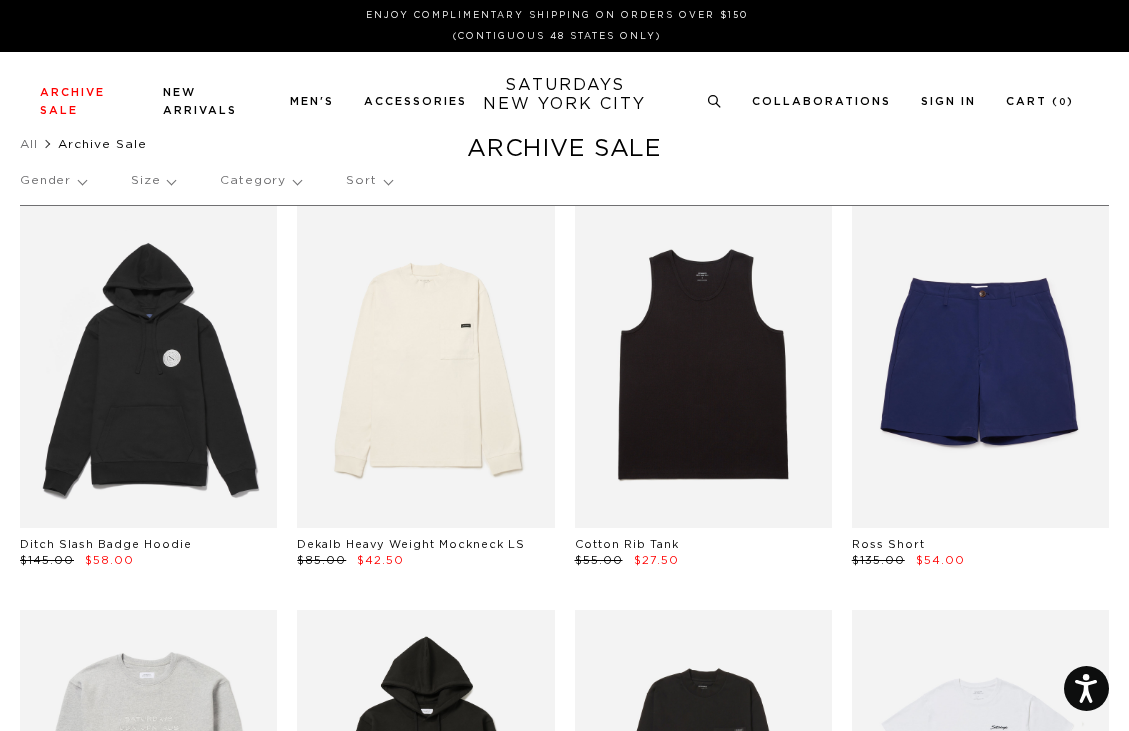 click on "Gender" at bounding box center (53, 181) 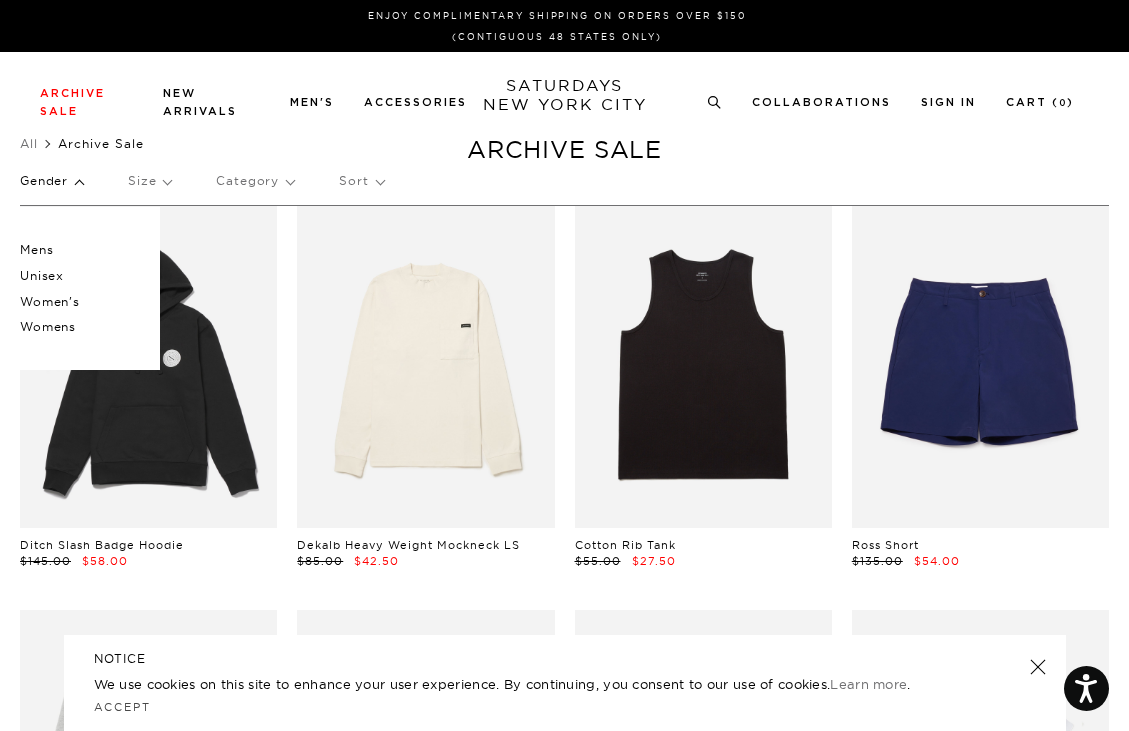 click on "Mens" at bounding box center [80, 250] 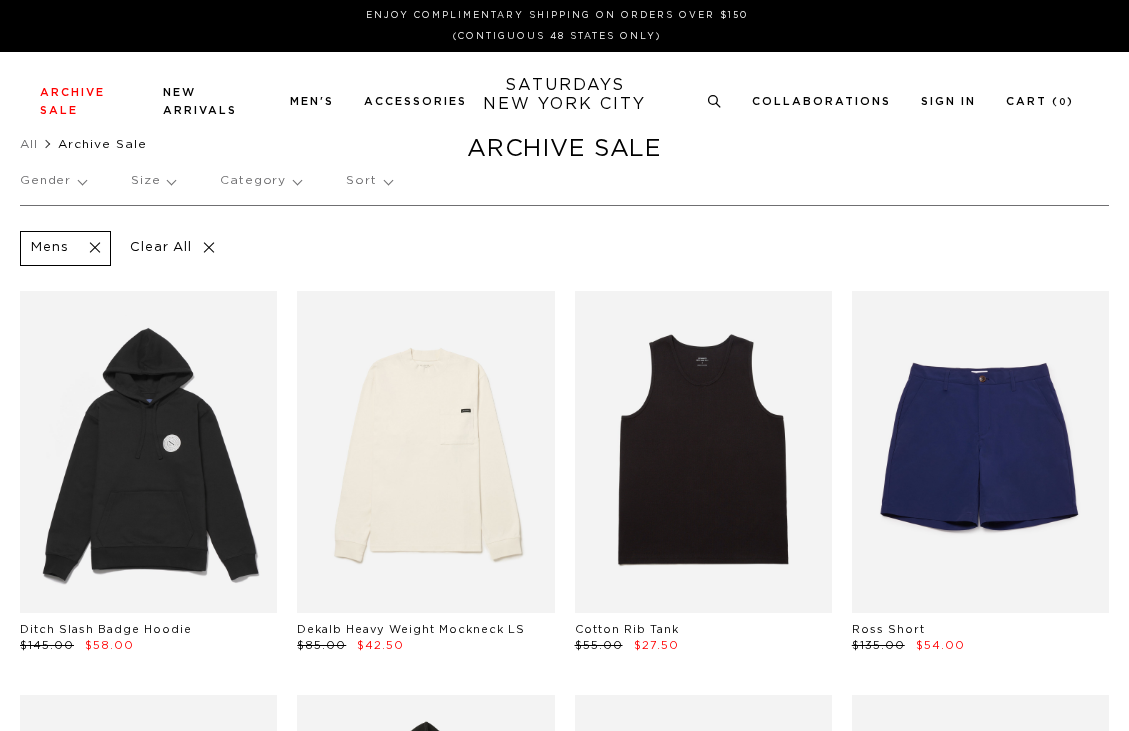 scroll, scrollTop: 0, scrollLeft: 0, axis: both 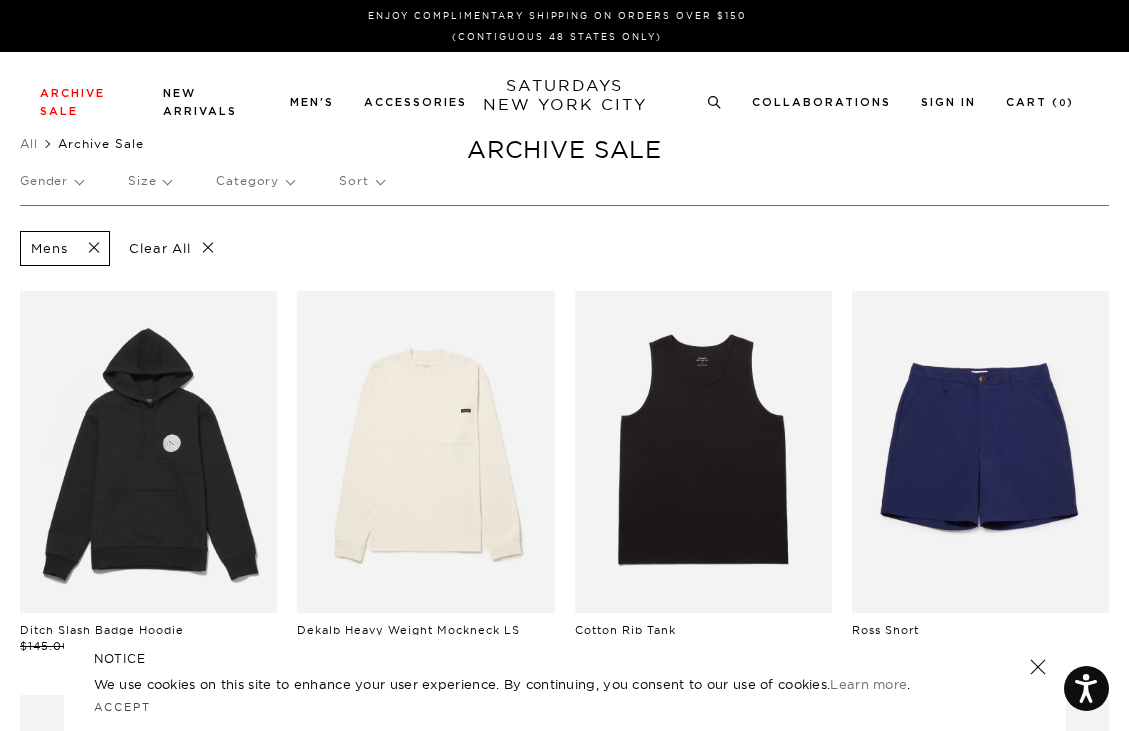 click on "Gender" at bounding box center [51, 181] 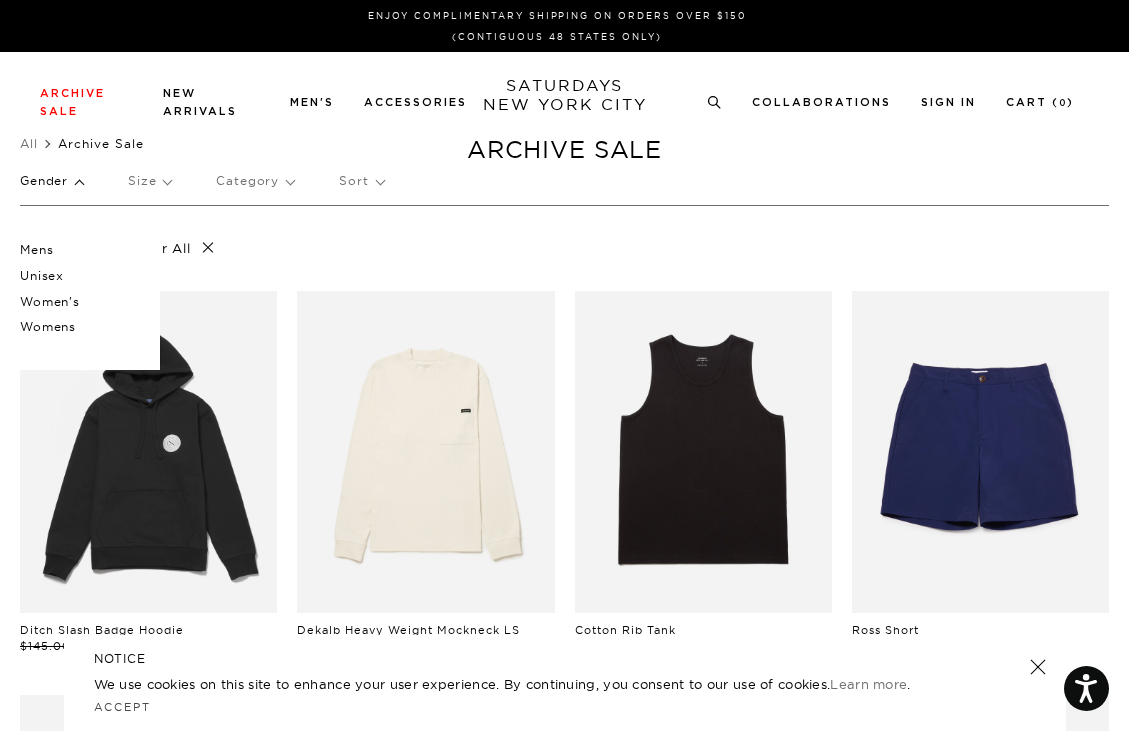 click on "Unisex" at bounding box center [80, 276] 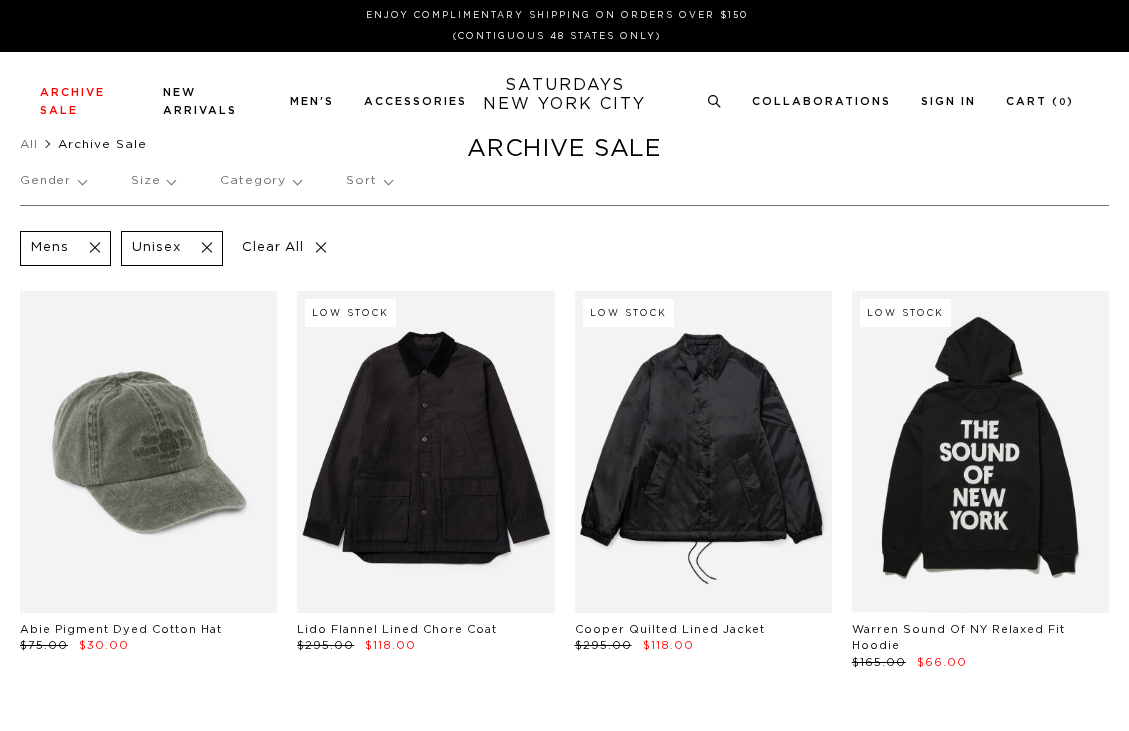 scroll, scrollTop: 0, scrollLeft: 0, axis: both 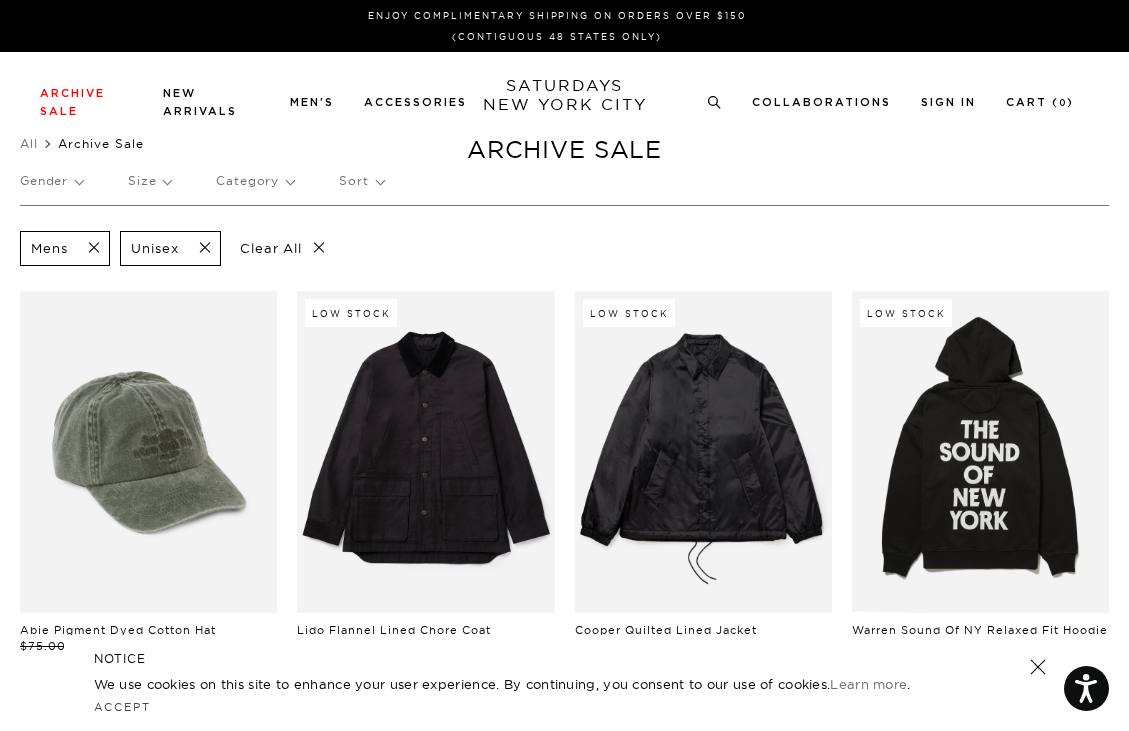 click on "Size" at bounding box center [149, 181] 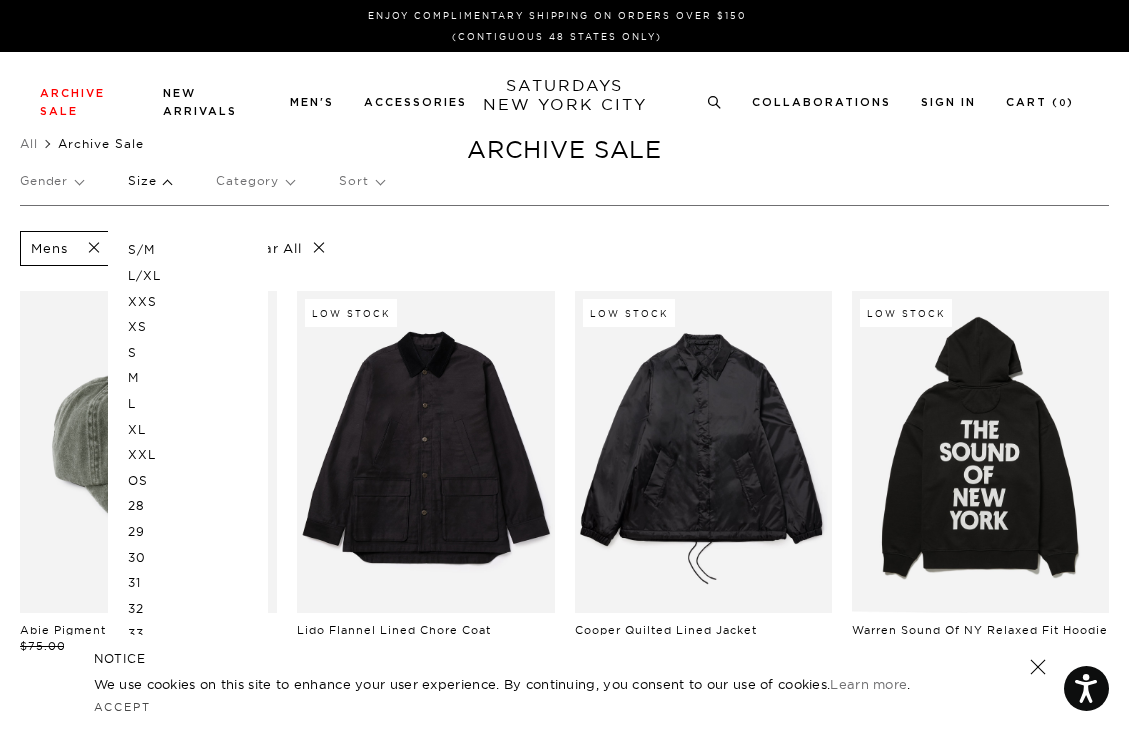 click on "Category" at bounding box center (255, 181) 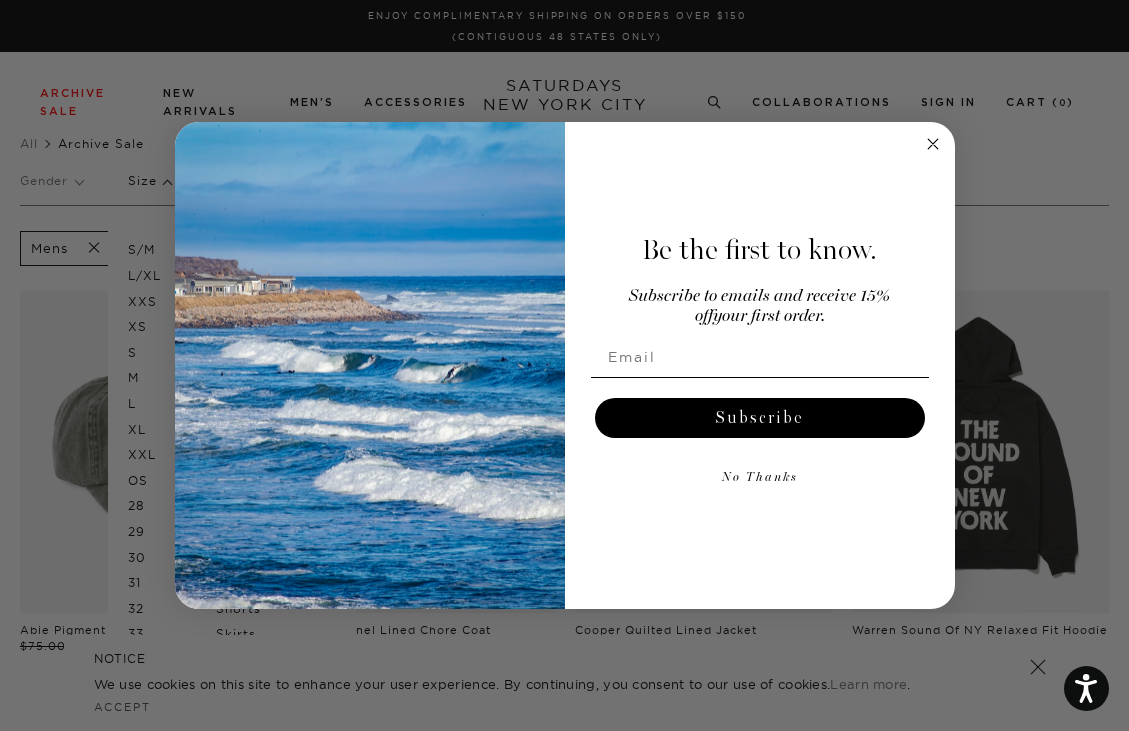 click 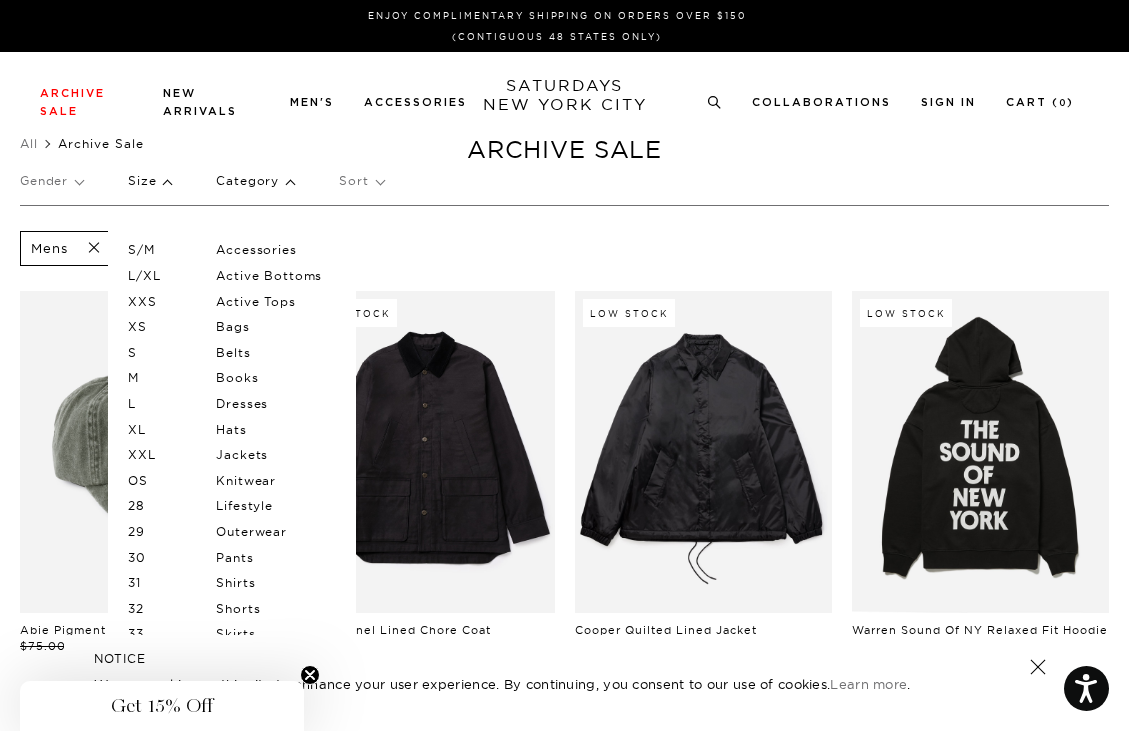 click on "Mens   Unisex        Clear All
Abie Pigment Dyed Cotton Hat   $75.00   $30.00     Low Stock               Lido Flannel Lined Chore Coat   $295.00   $118.00     Low Stock               Cooper Quilted Lined Jacket   $295.00   $118.00     Low Stock               Warren Sound Of [CITY] Relaxed Fit Hoodie   $165.00   $66.00" at bounding box center [564, 449] 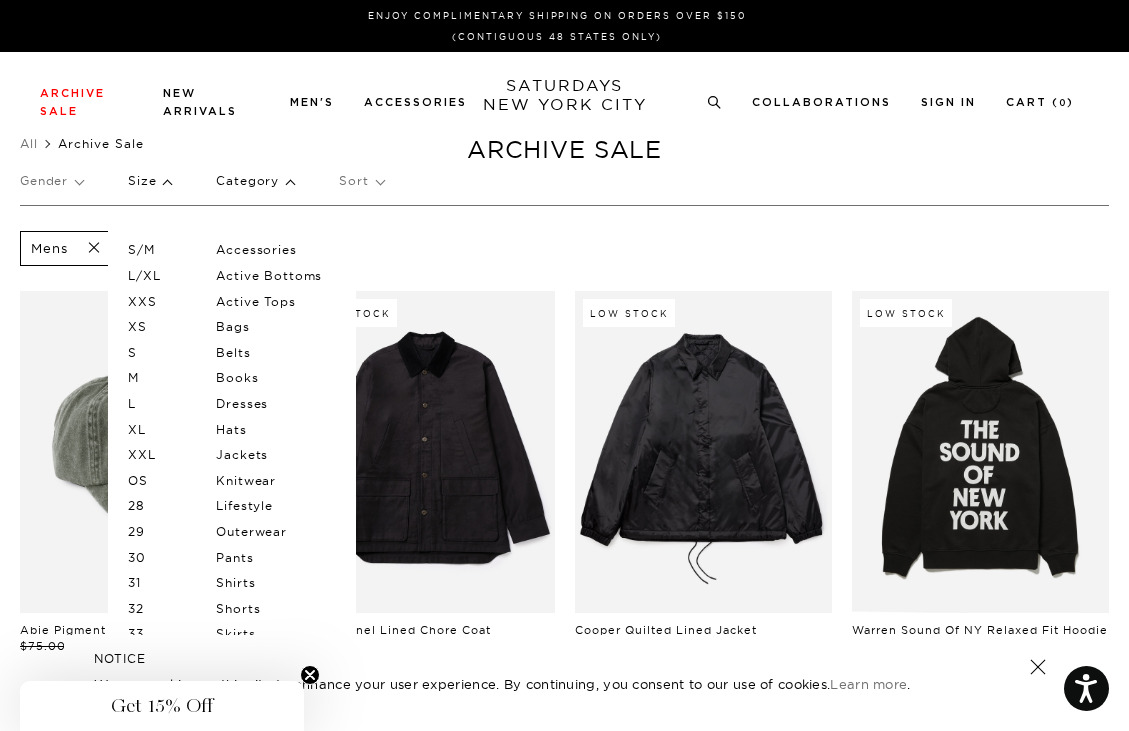 click on "Sort" at bounding box center (361, 181) 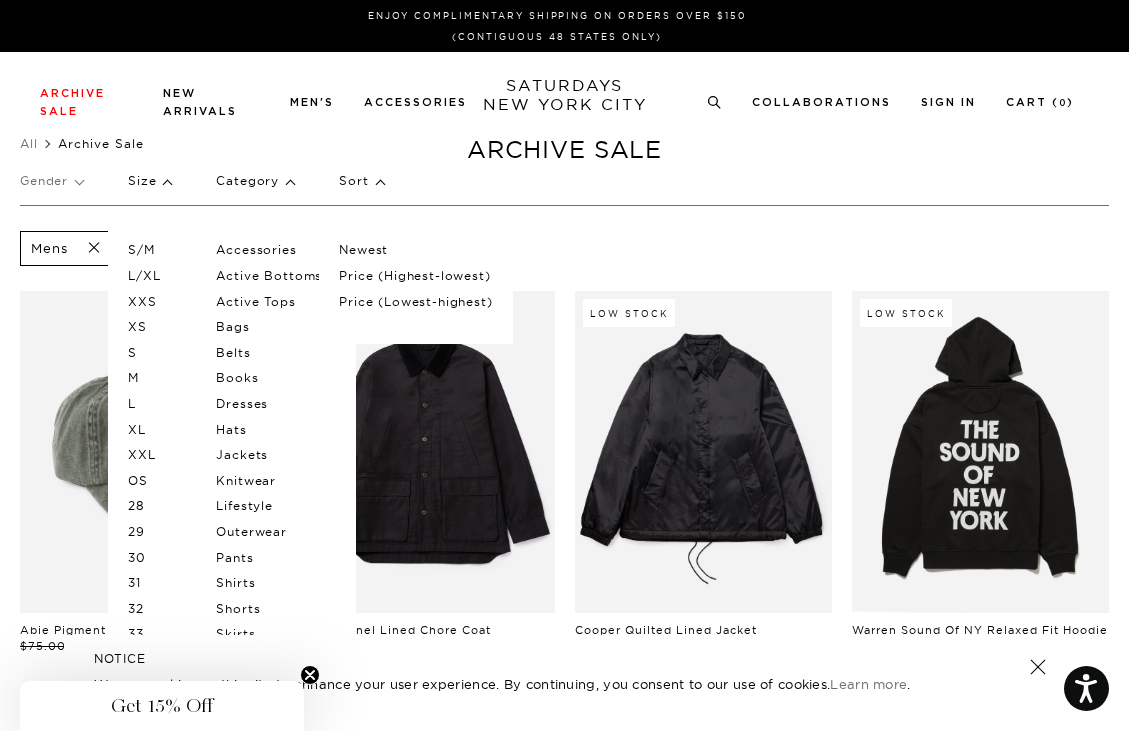 click on "Price (Highest-lowest)" at bounding box center (415, 276) 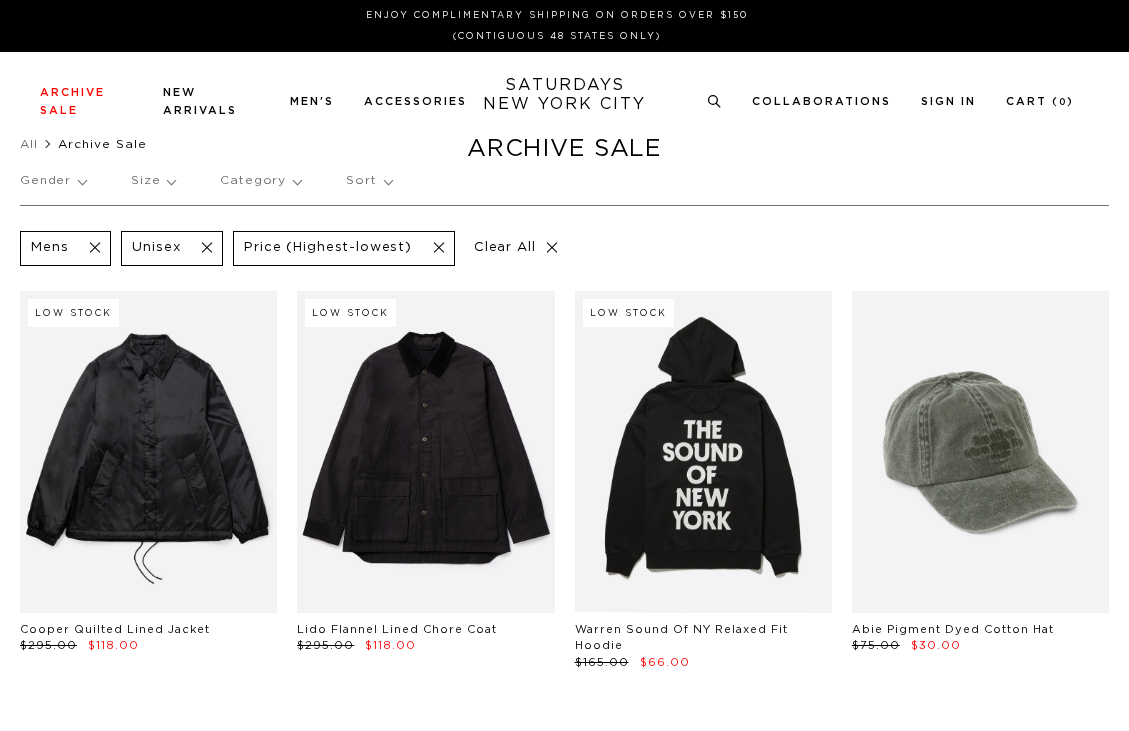 scroll, scrollTop: 0, scrollLeft: 0, axis: both 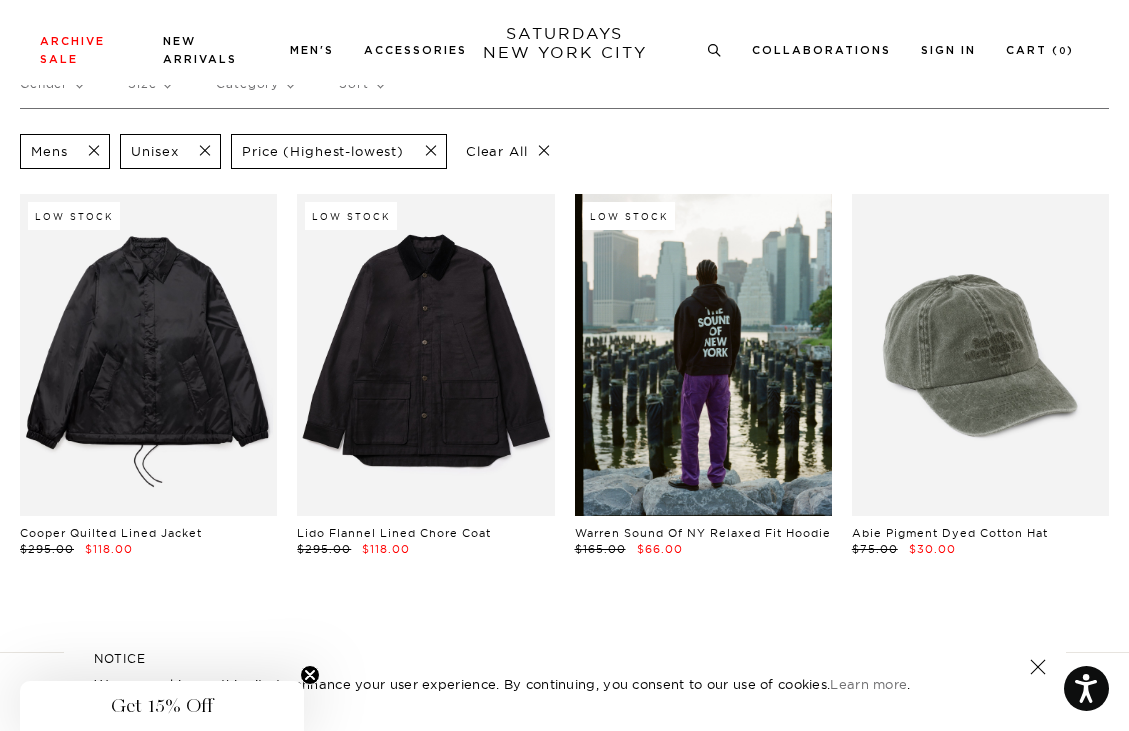 click at bounding box center (703, 355) 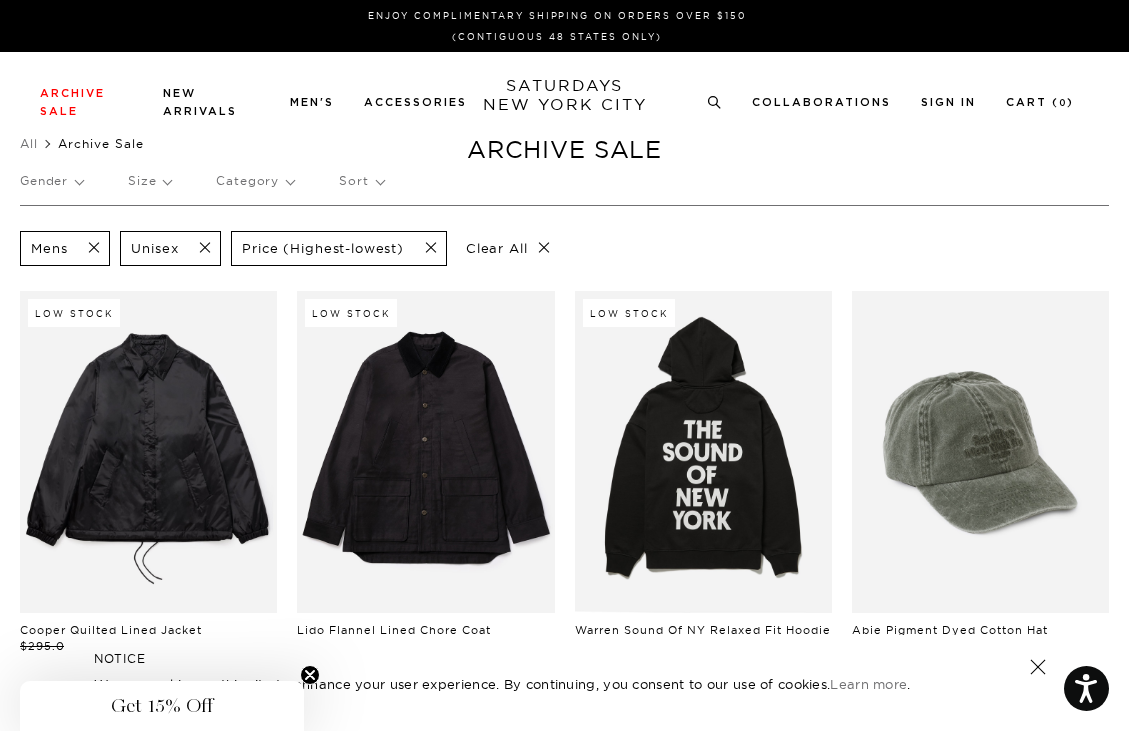 scroll, scrollTop: 1, scrollLeft: 1, axis: both 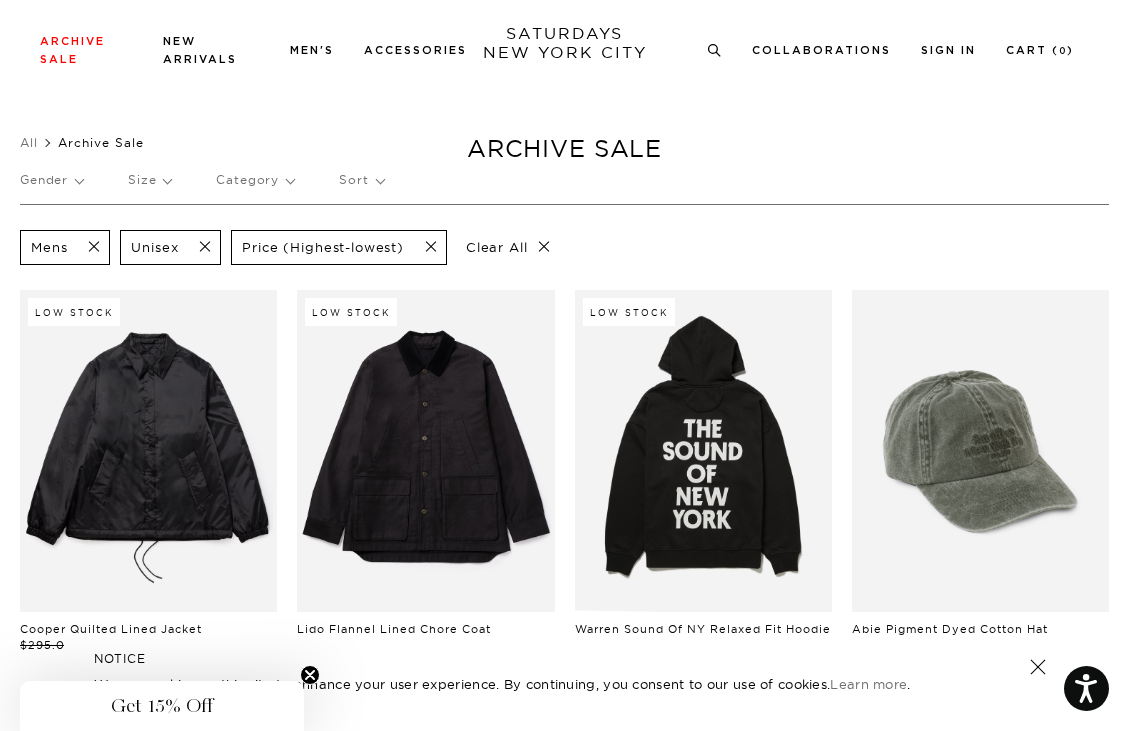 click on "Size" at bounding box center (149, 180) 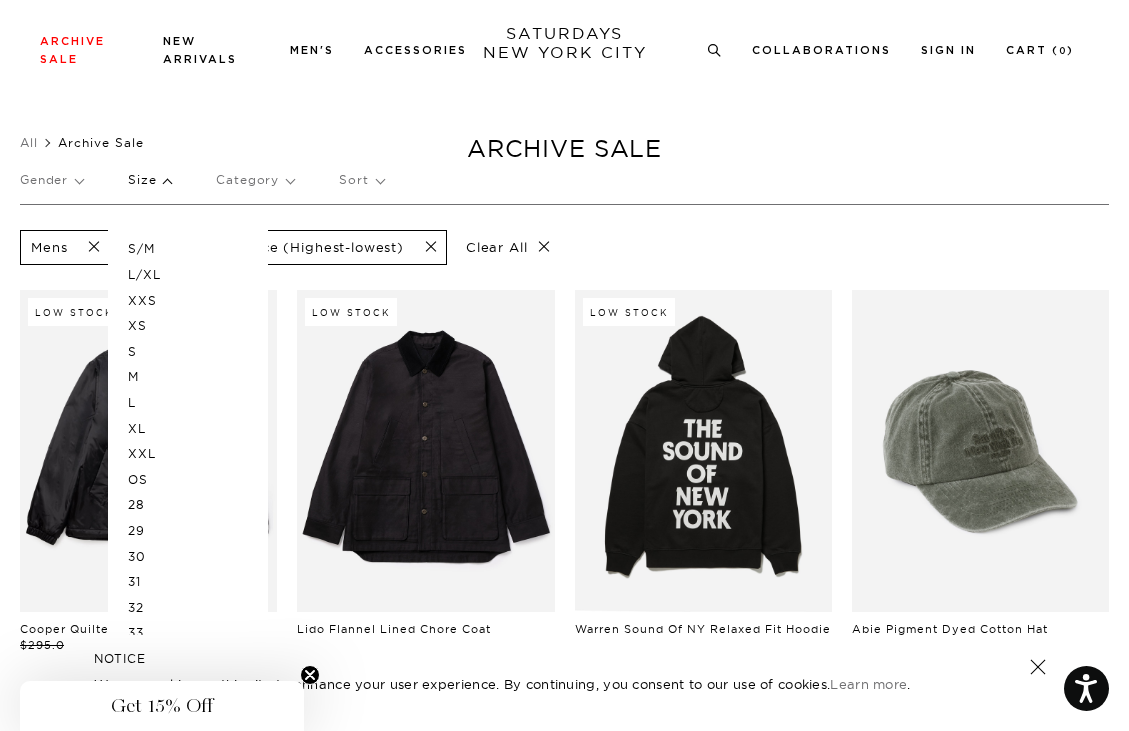 click on "L/XL" at bounding box center [188, 275] 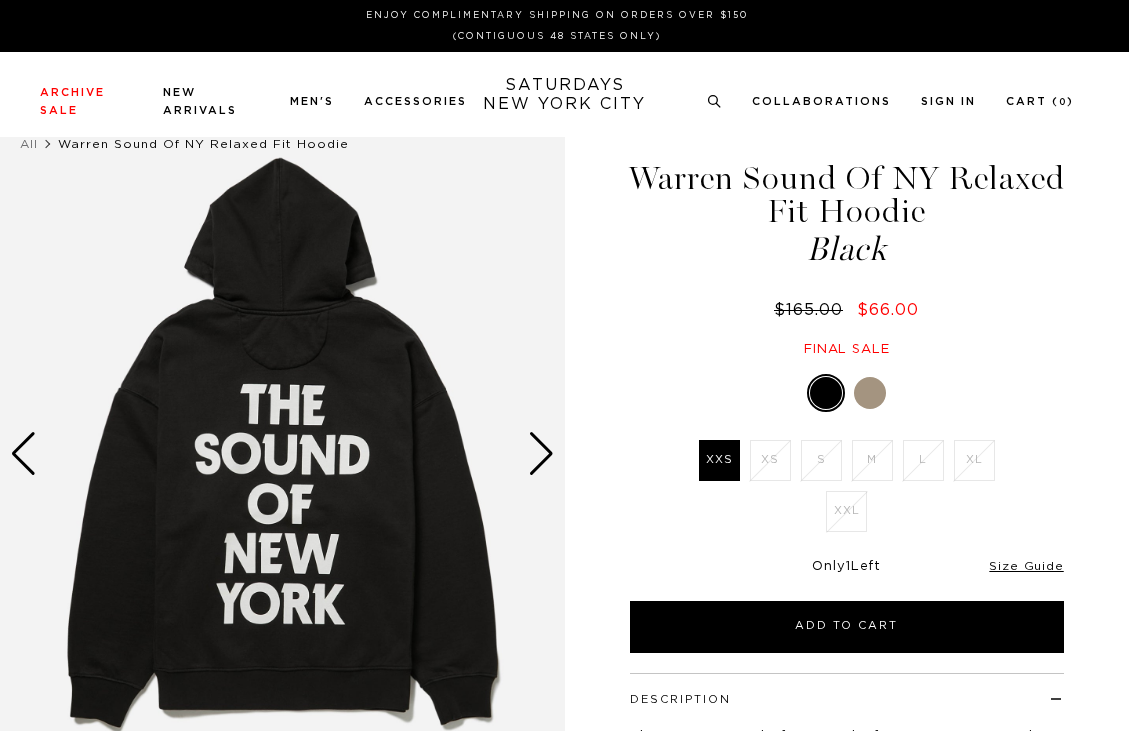 scroll, scrollTop: 0, scrollLeft: 0, axis: both 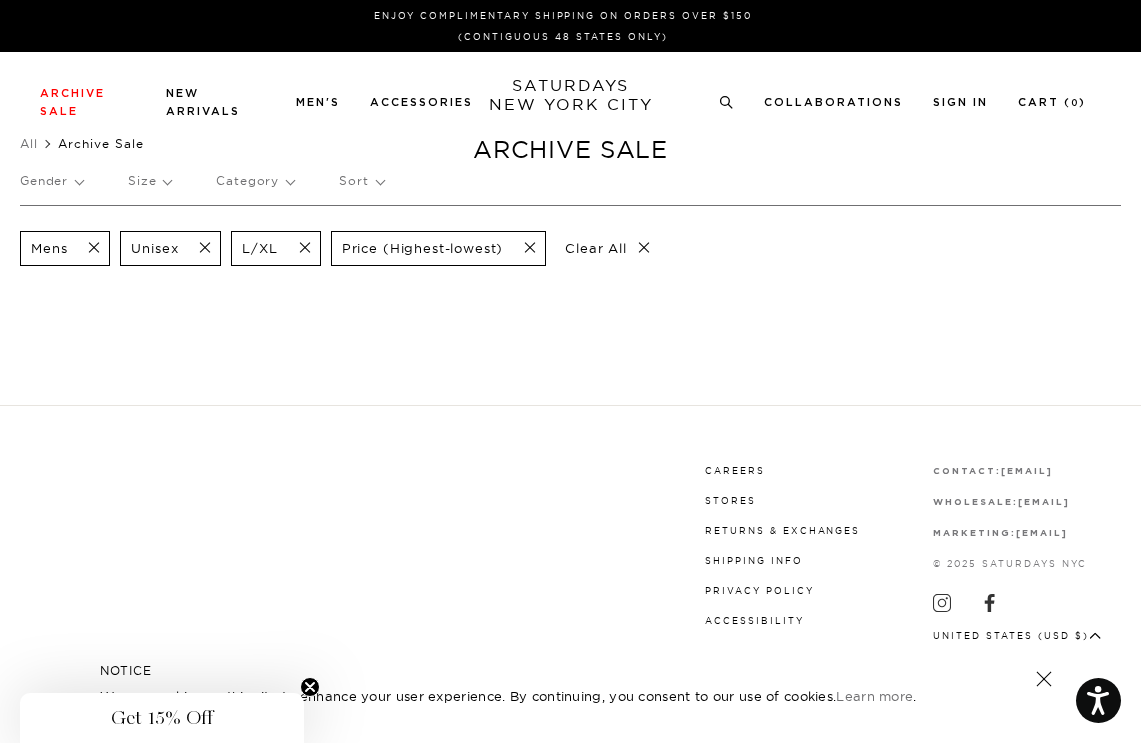 click on "Size" at bounding box center (149, 181) 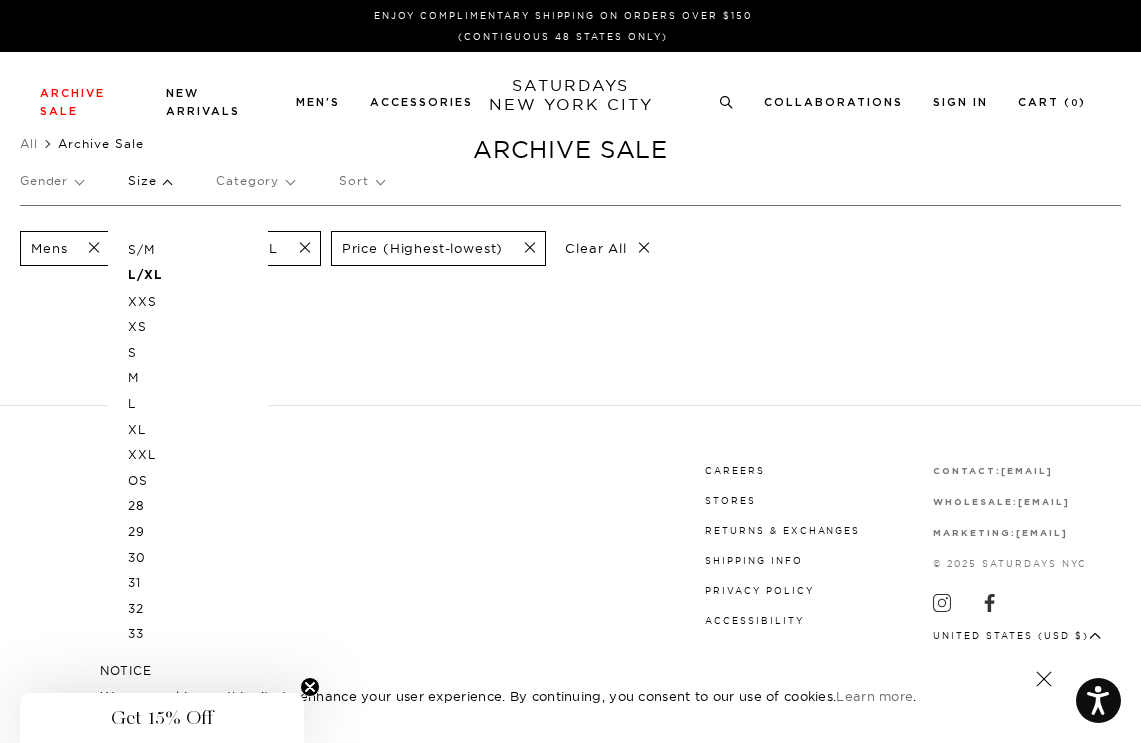click on "L" at bounding box center (188, 404) 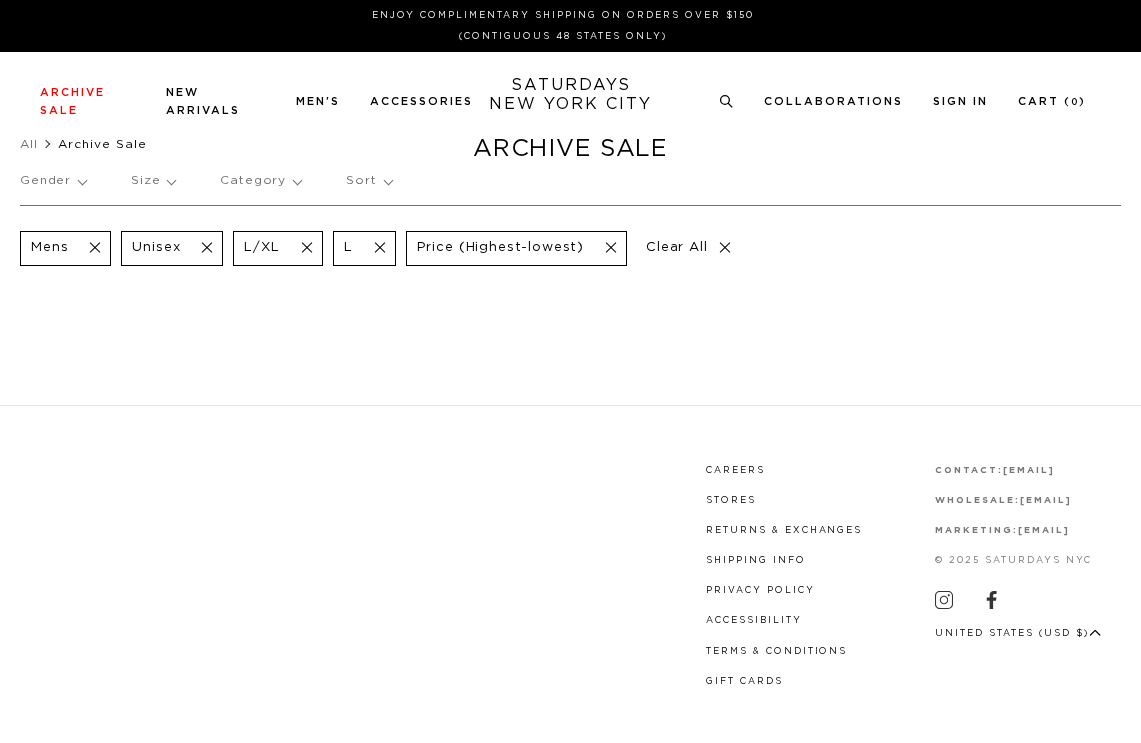 scroll, scrollTop: 0, scrollLeft: 0, axis: both 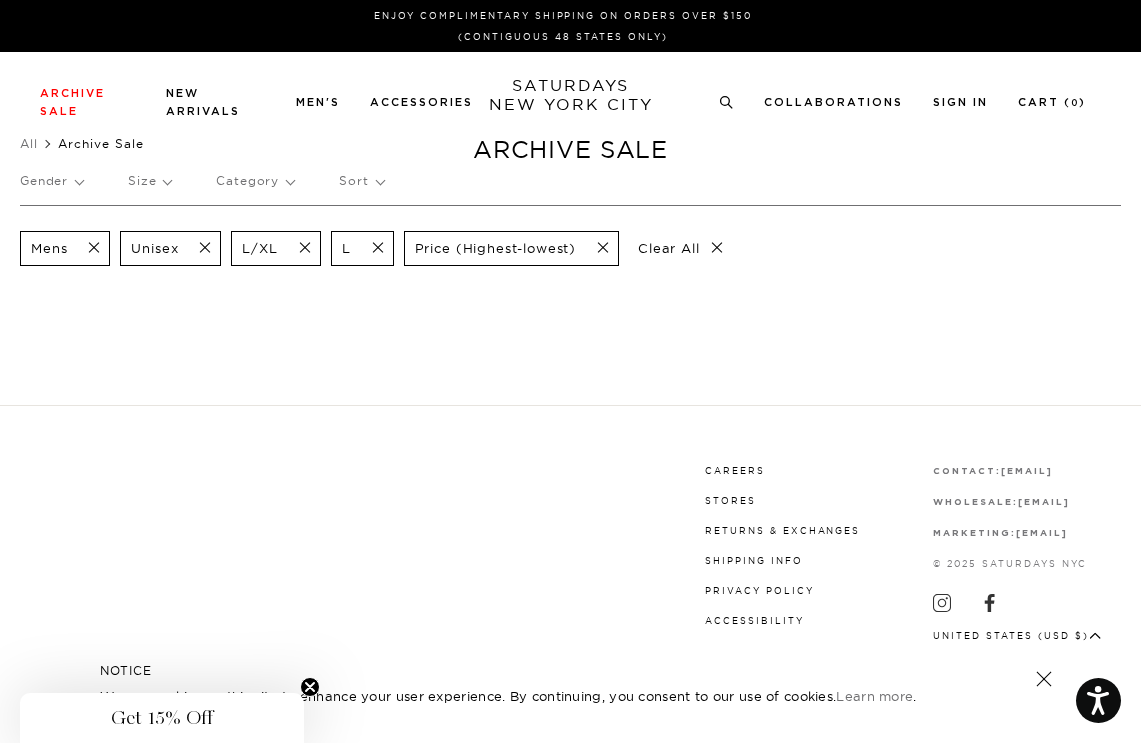 click on "Size" at bounding box center (149, 181) 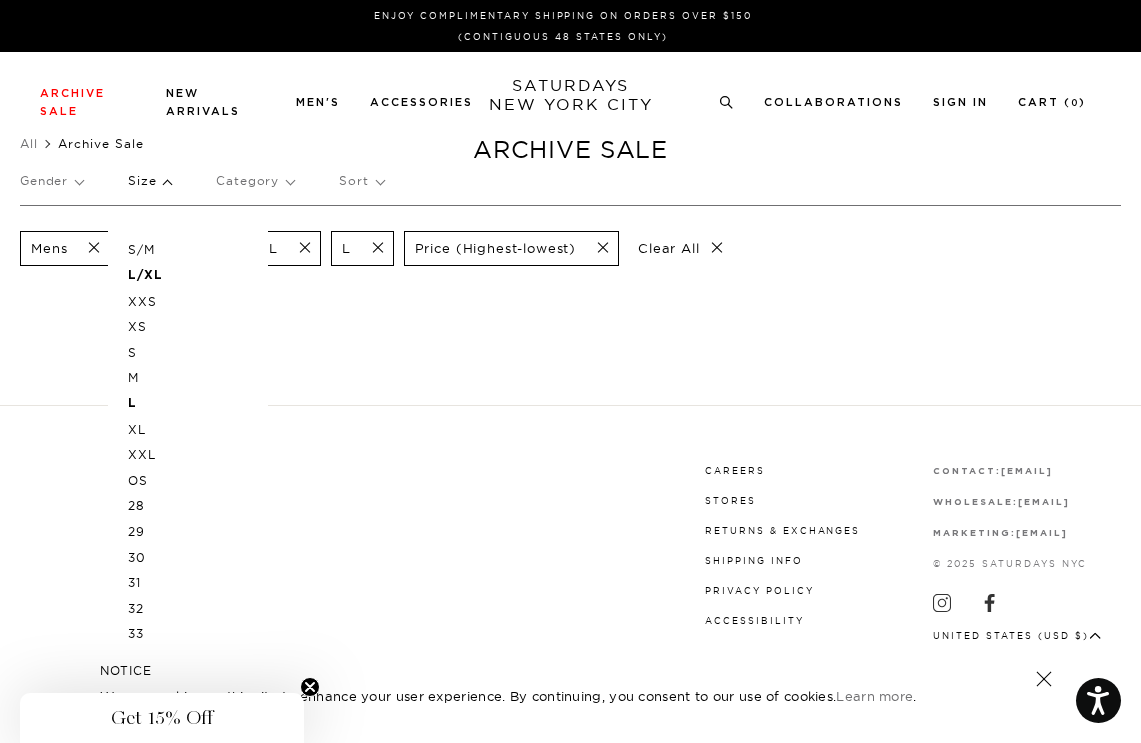 scroll, scrollTop: 0, scrollLeft: 0, axis: both 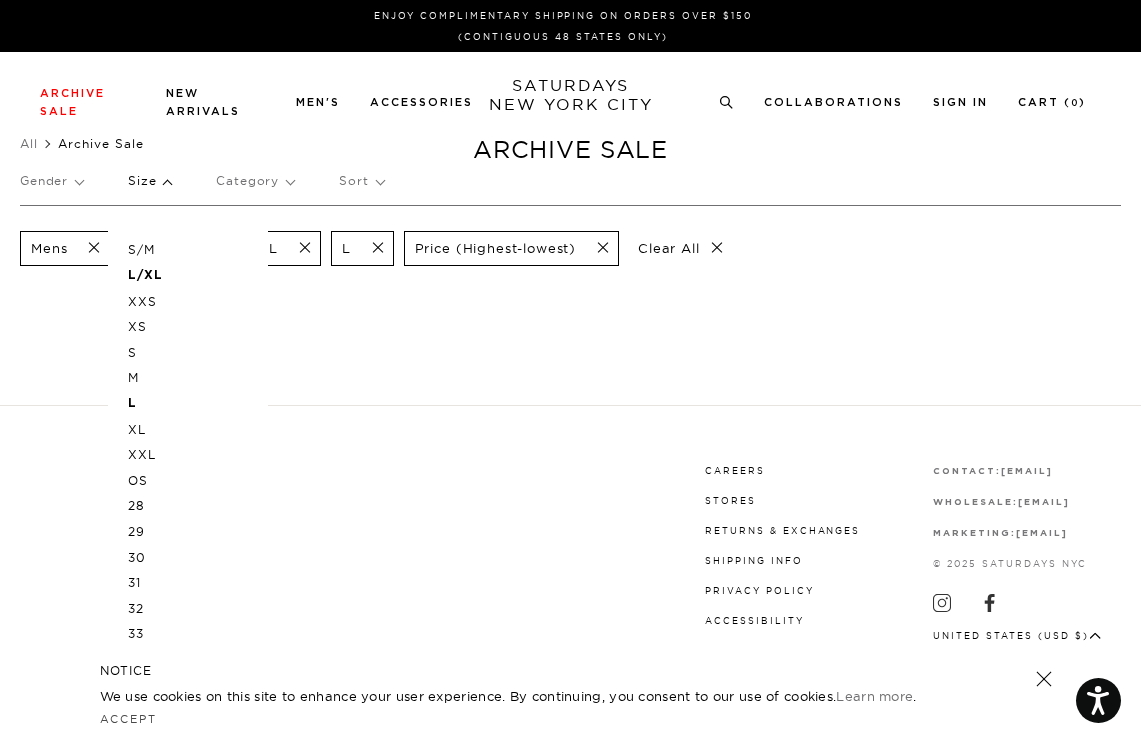 click on "Mens   Unisex     L/XL   L     Price (Highest-lowest)     Clear All" at bounding box center [570, 275] 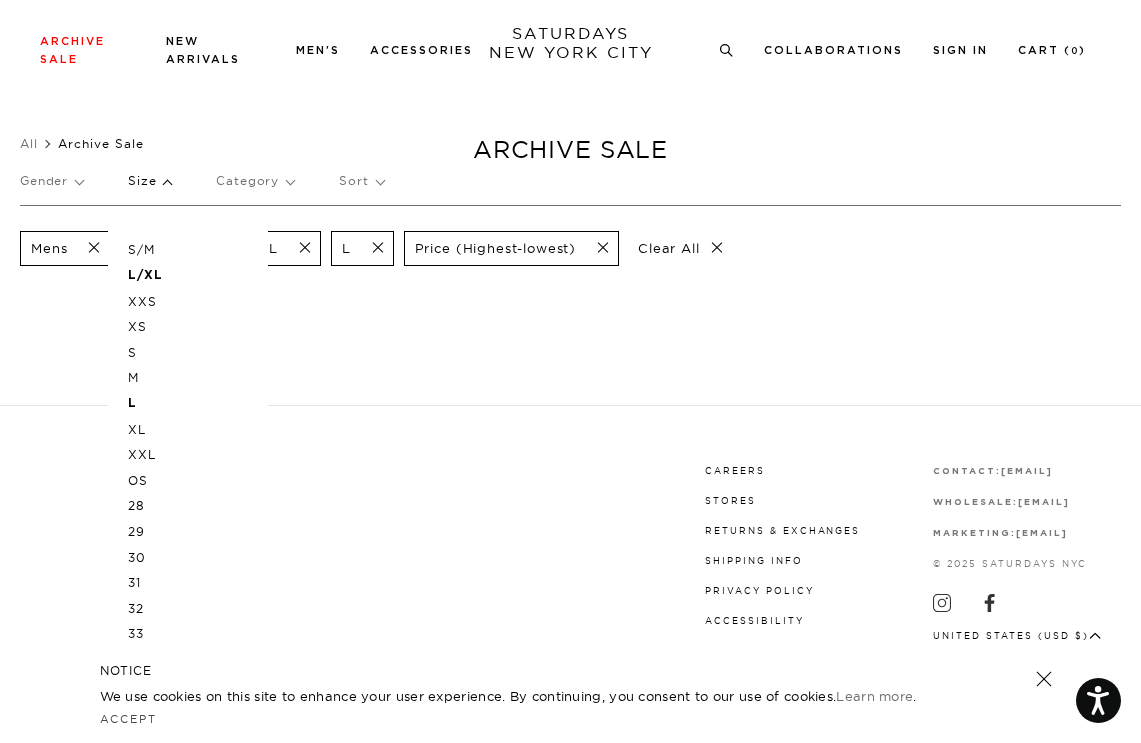 scroll, scrollTop: 0, scrollLeft: 0, axis: both 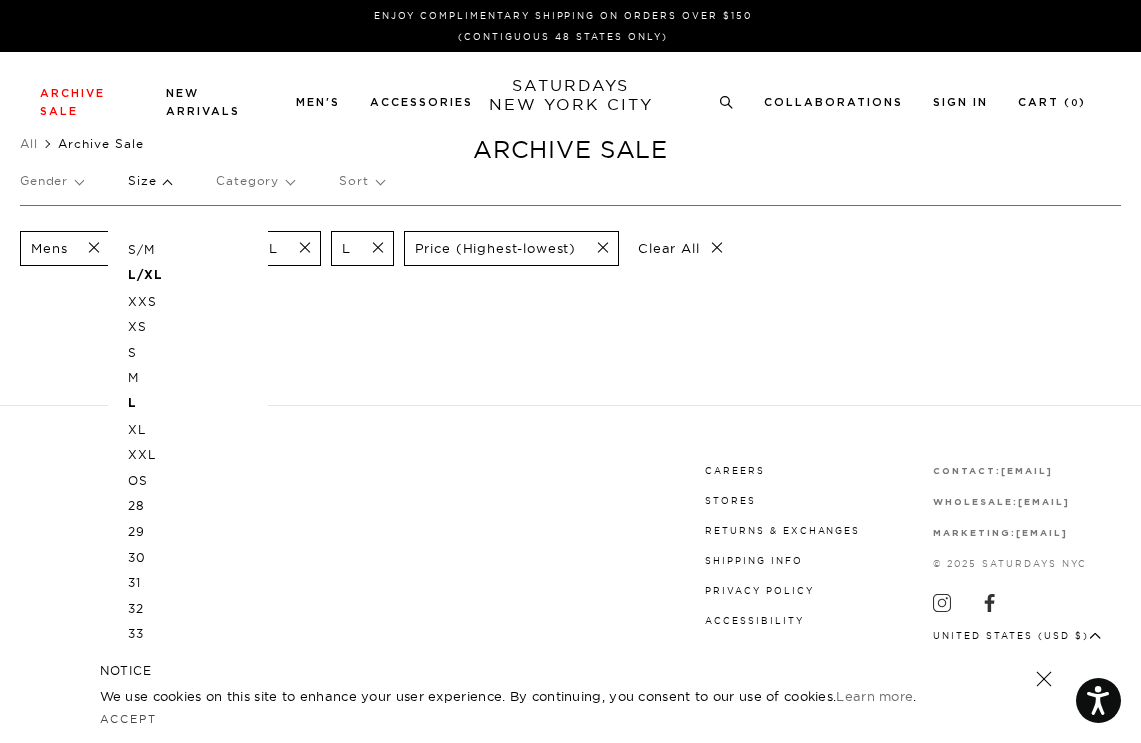 click on "L/XL" at bounding box center (188, 276) 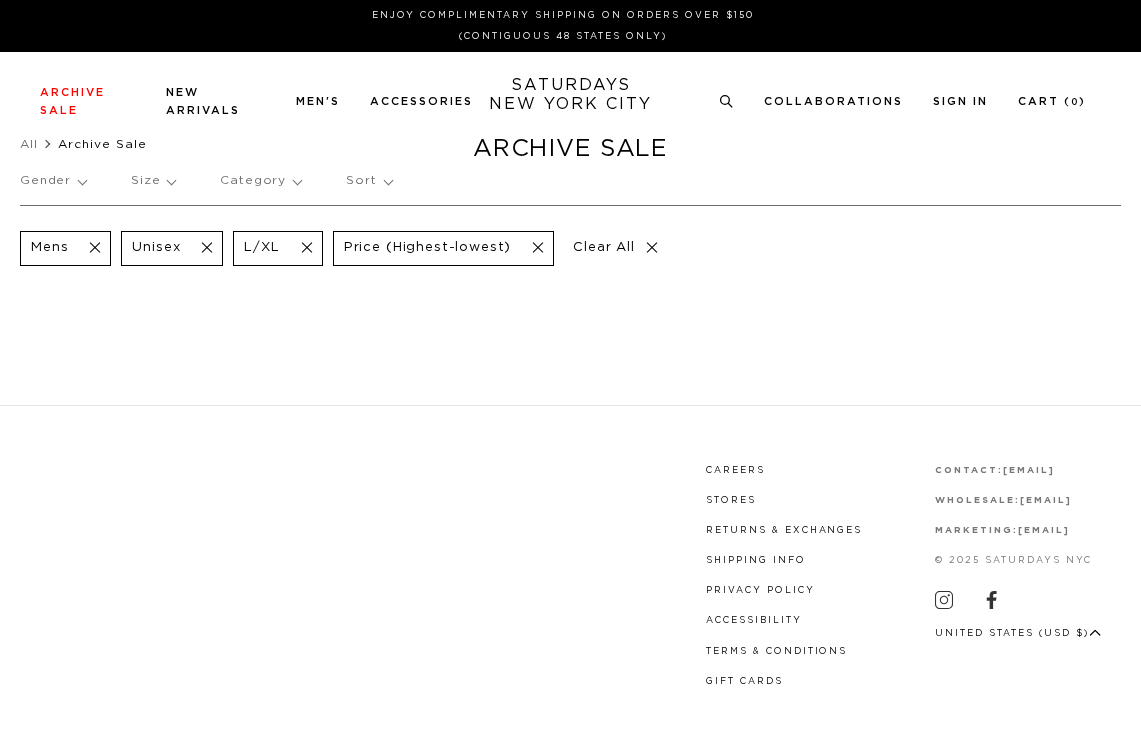 scroll, scrollTop: 0, scrollLeft: 0, axis: both 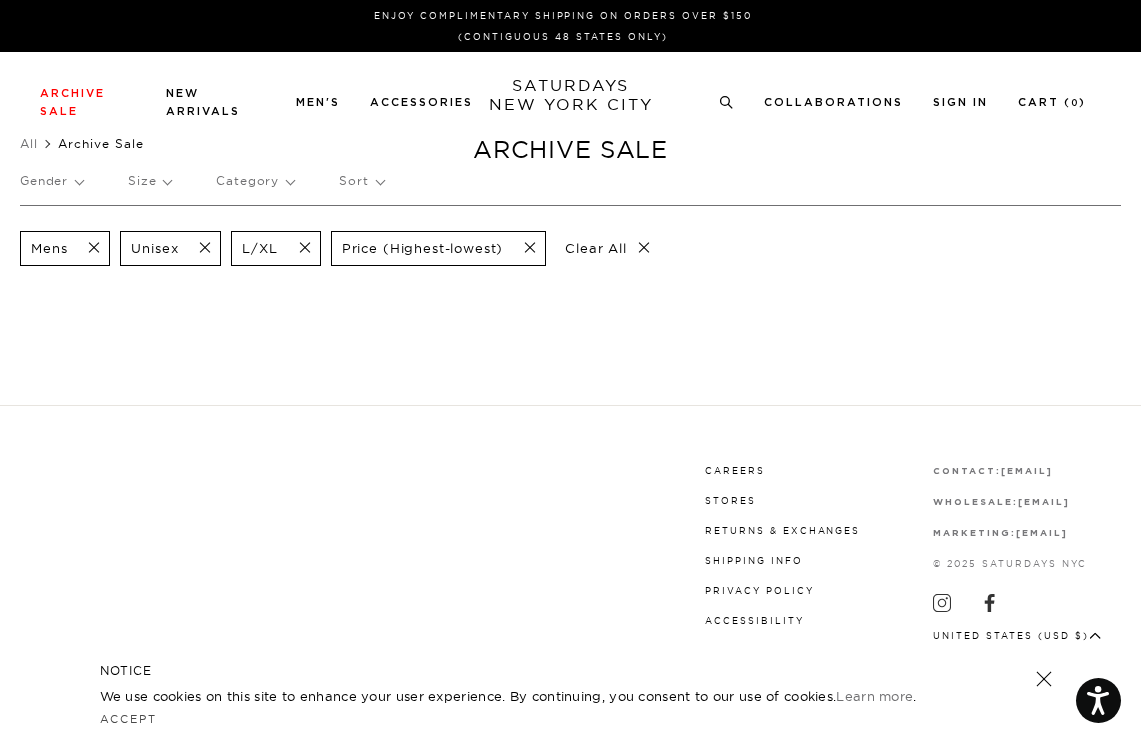 click at bounding box center (299, 248) 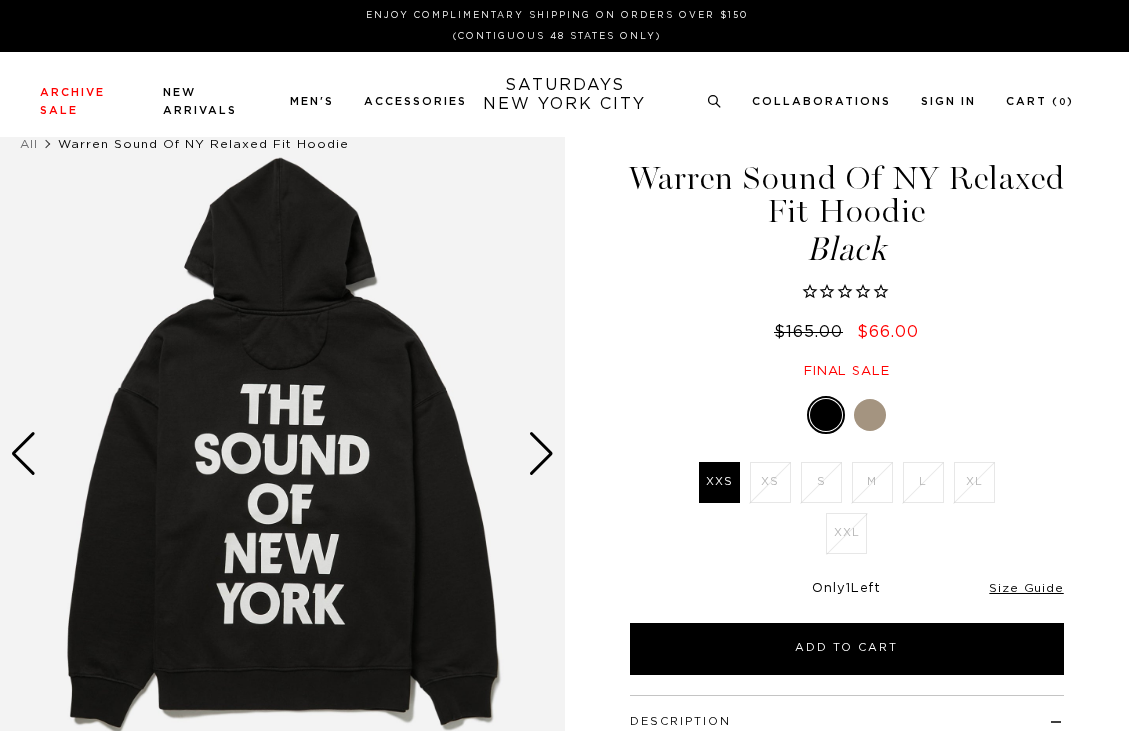 scroll, scrollTop: 0, scrollLeft: 0, axis: both 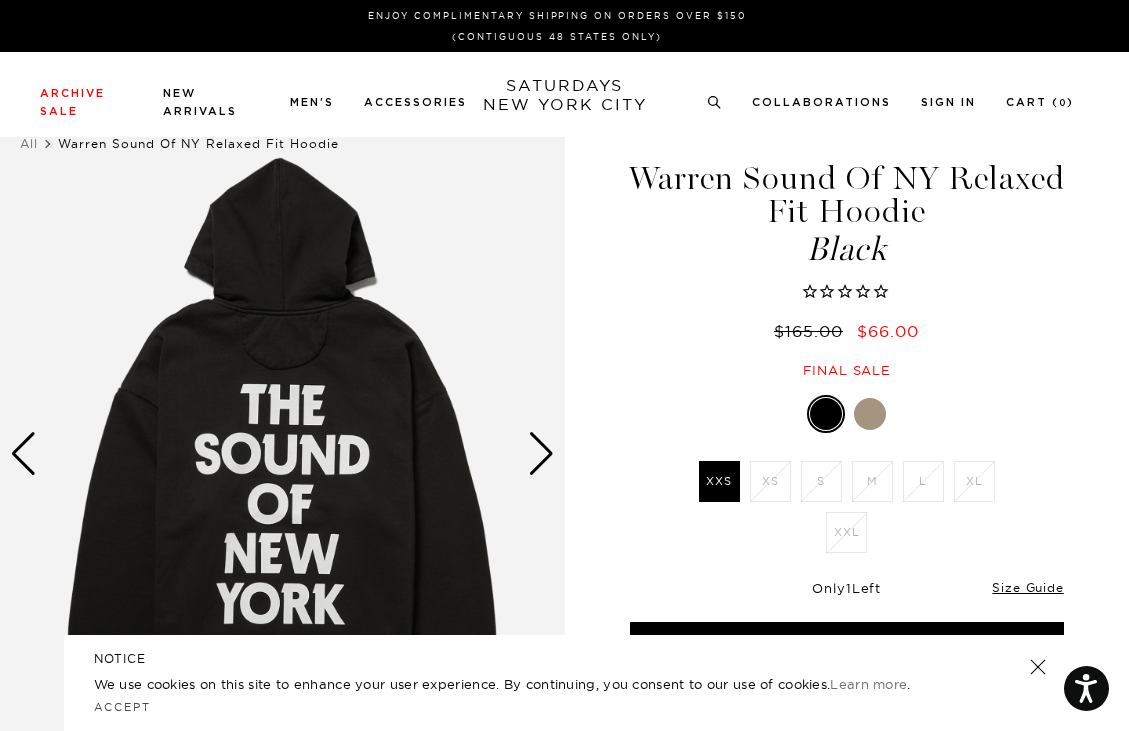 click at bounding box center (870, 414) 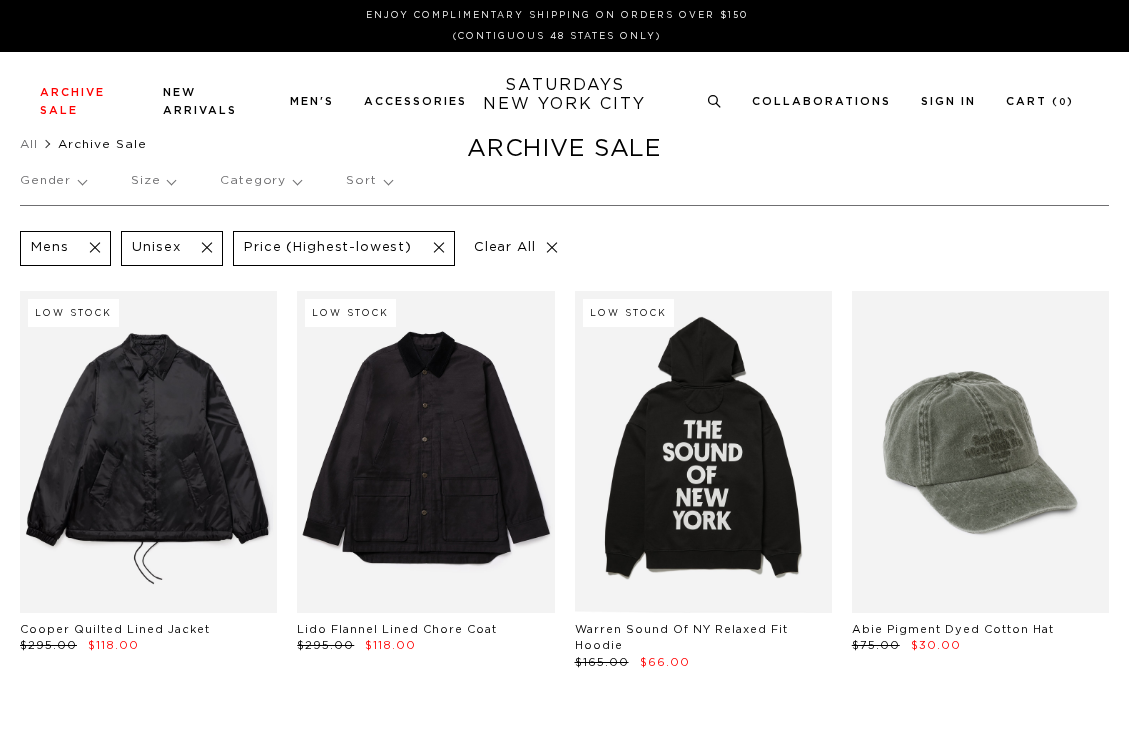 scroll, scrollTop: 0, scrollLeft: 0, axis: both 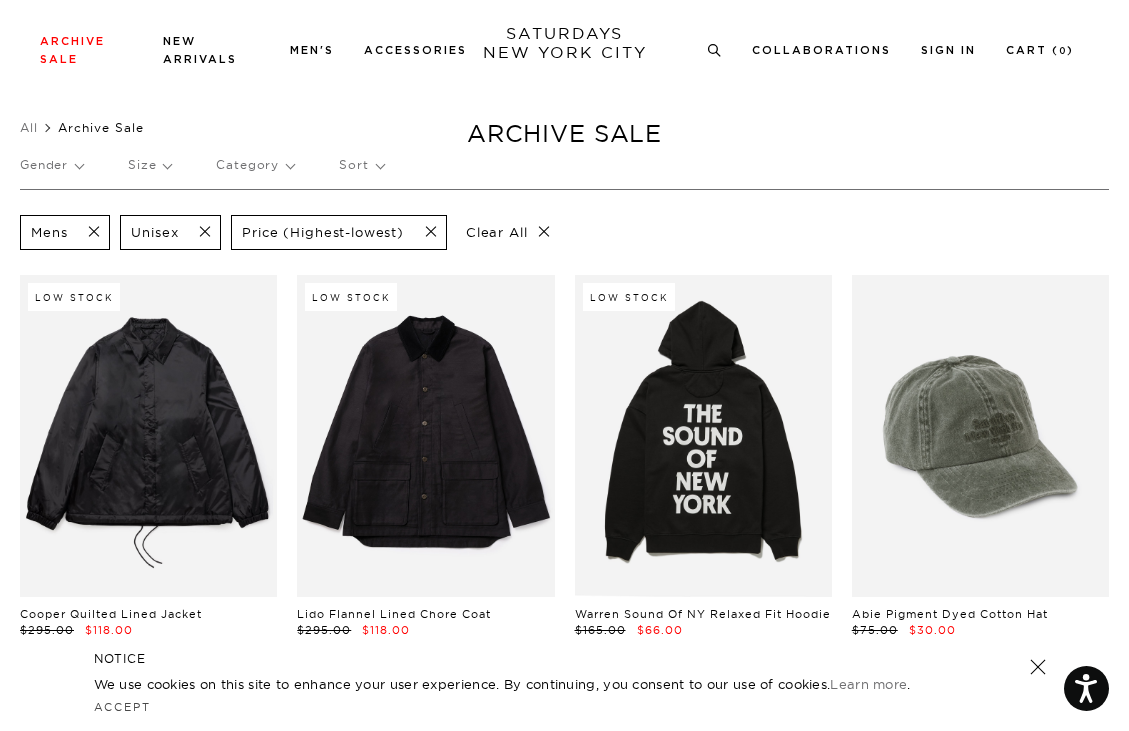 click on "Clear All" at bounding box center (508, 232) 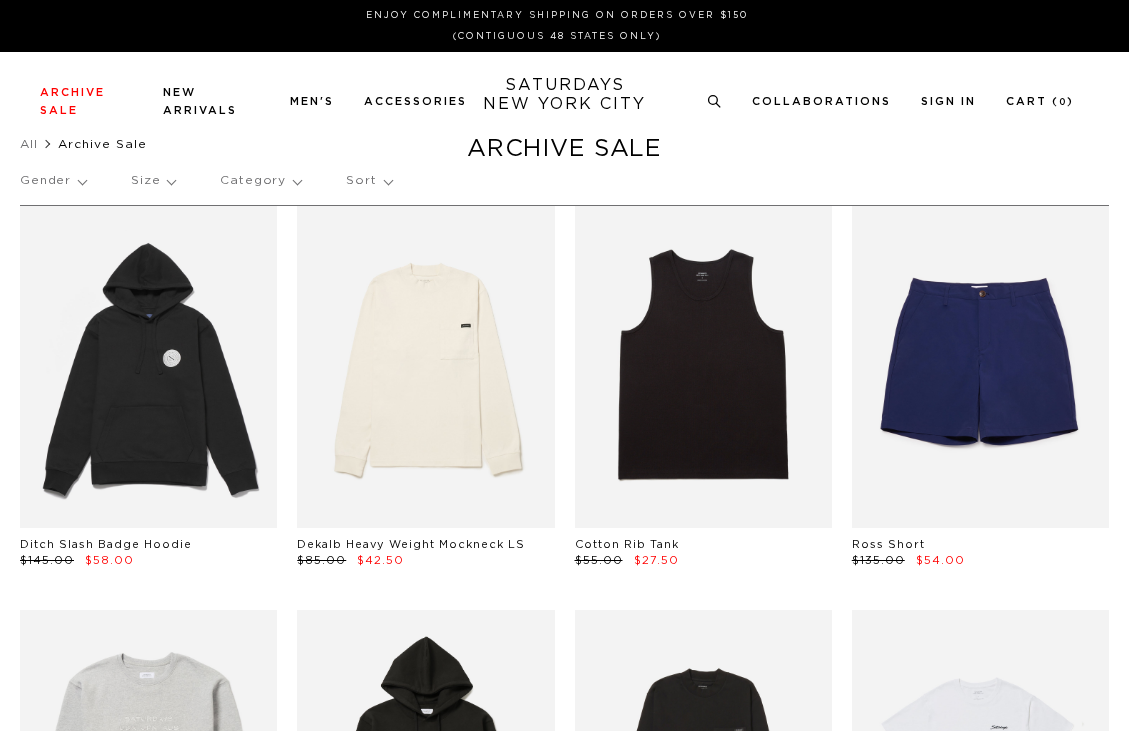 scroll, scrollTop: 0, scrollLeft: 0, axis: both 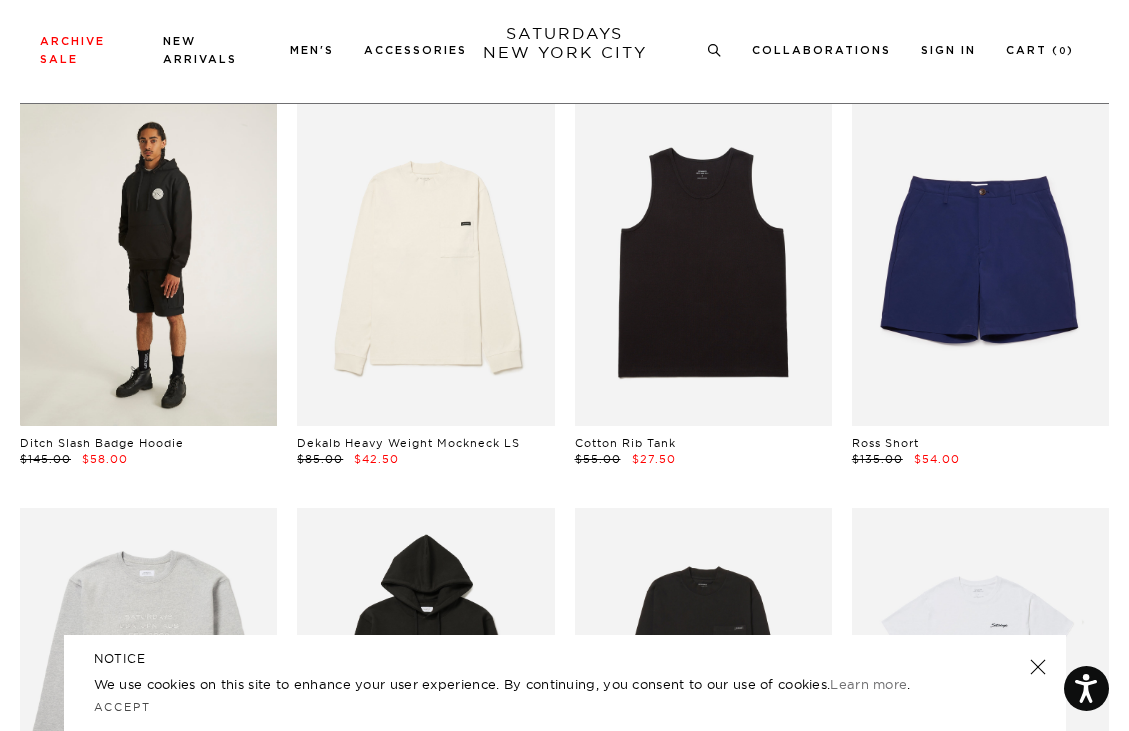 click at bounding box center (148, 265) 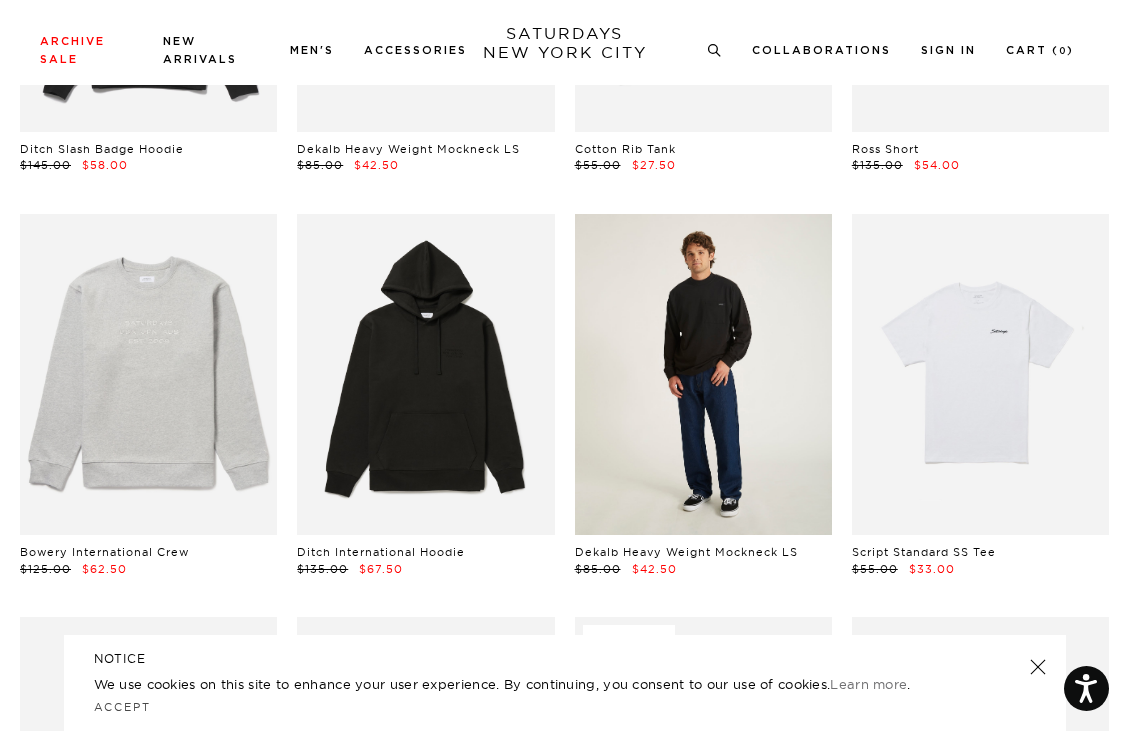 scroll, scrollTop: 400, scrollLeft: 0, axis: vertical 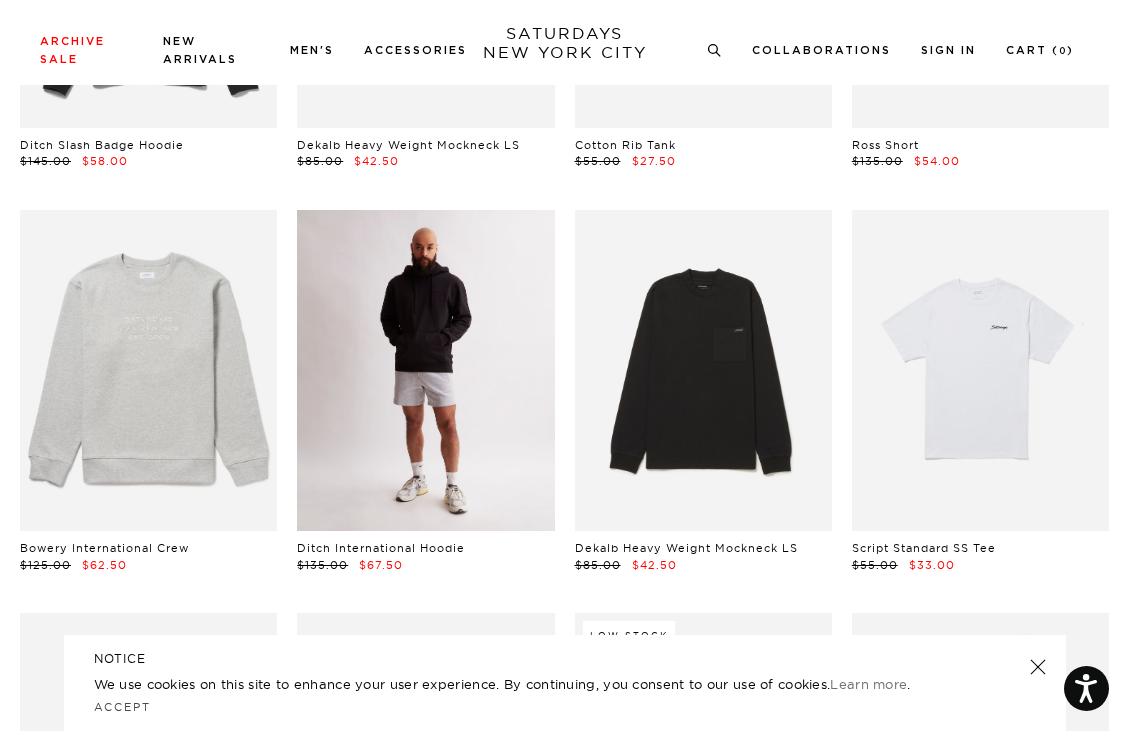 click at bounding box center (425, 371) 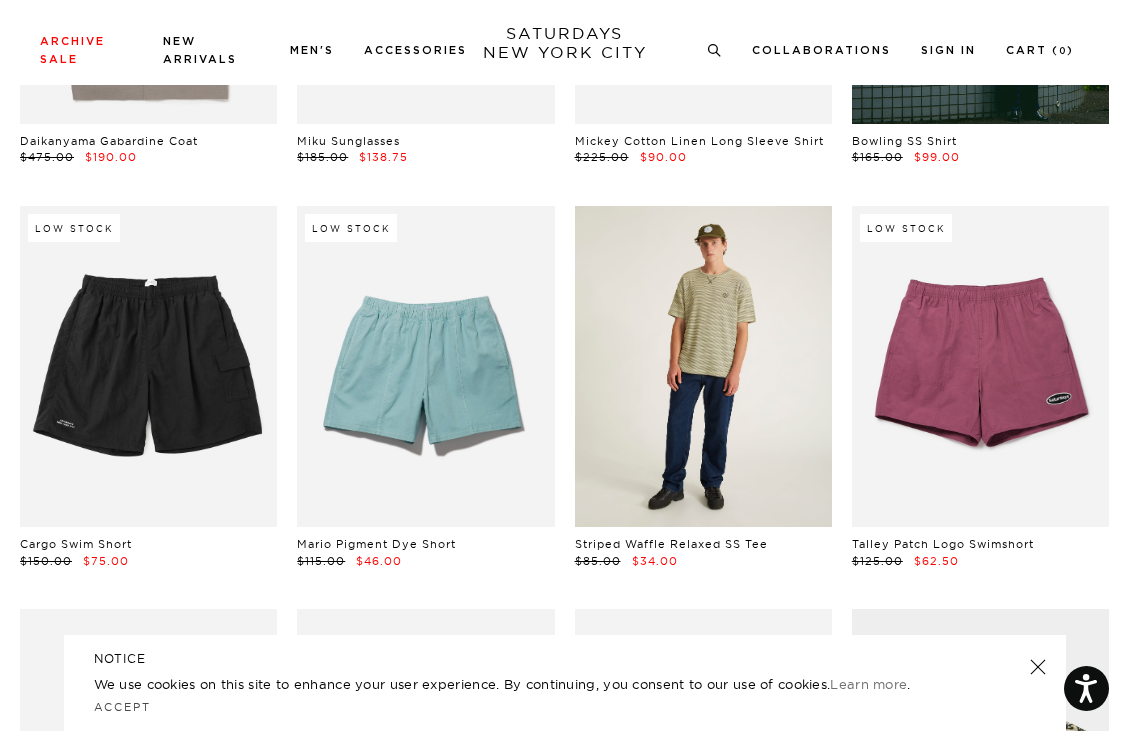 scroll, scrollTop: 6863, scrollLeft: 0, axis: vertical 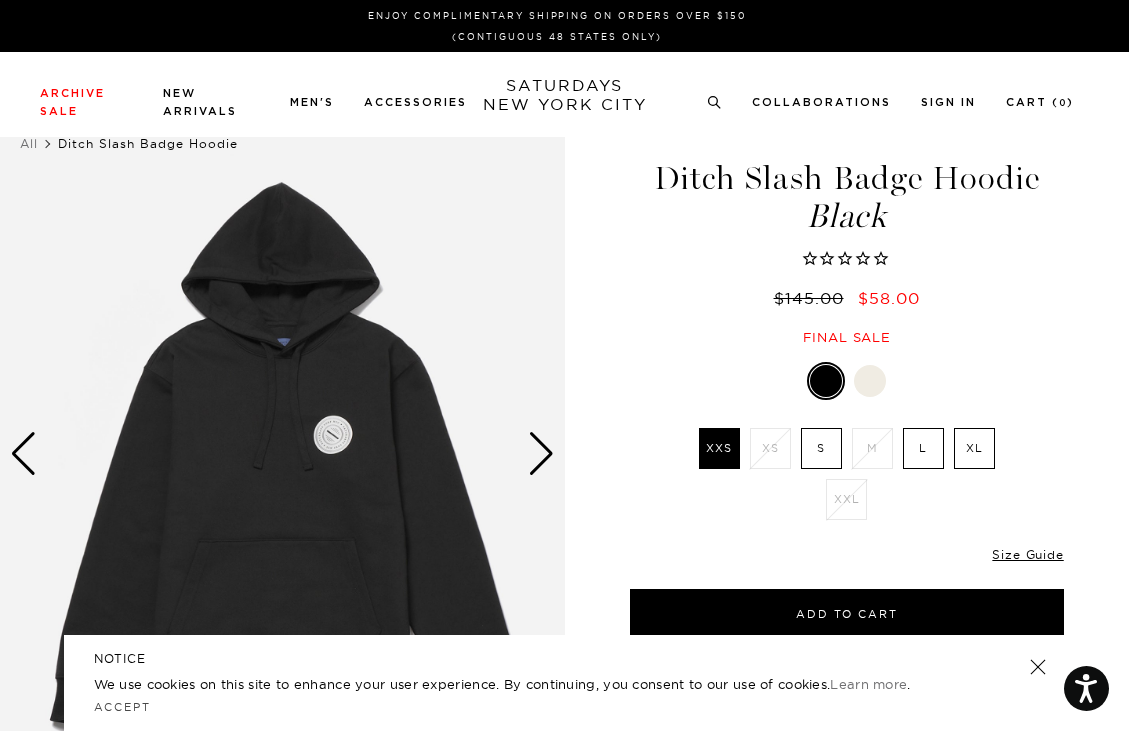 click at bounding box center [541, 454] 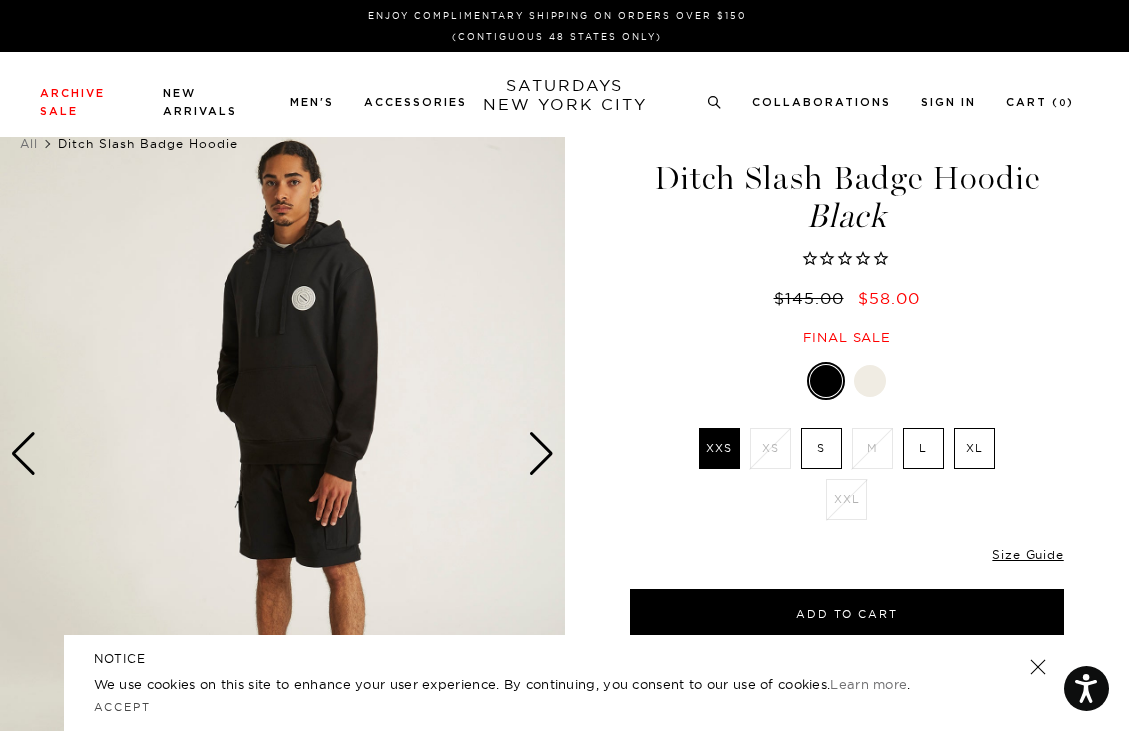 click at bounding box center (541, 454) 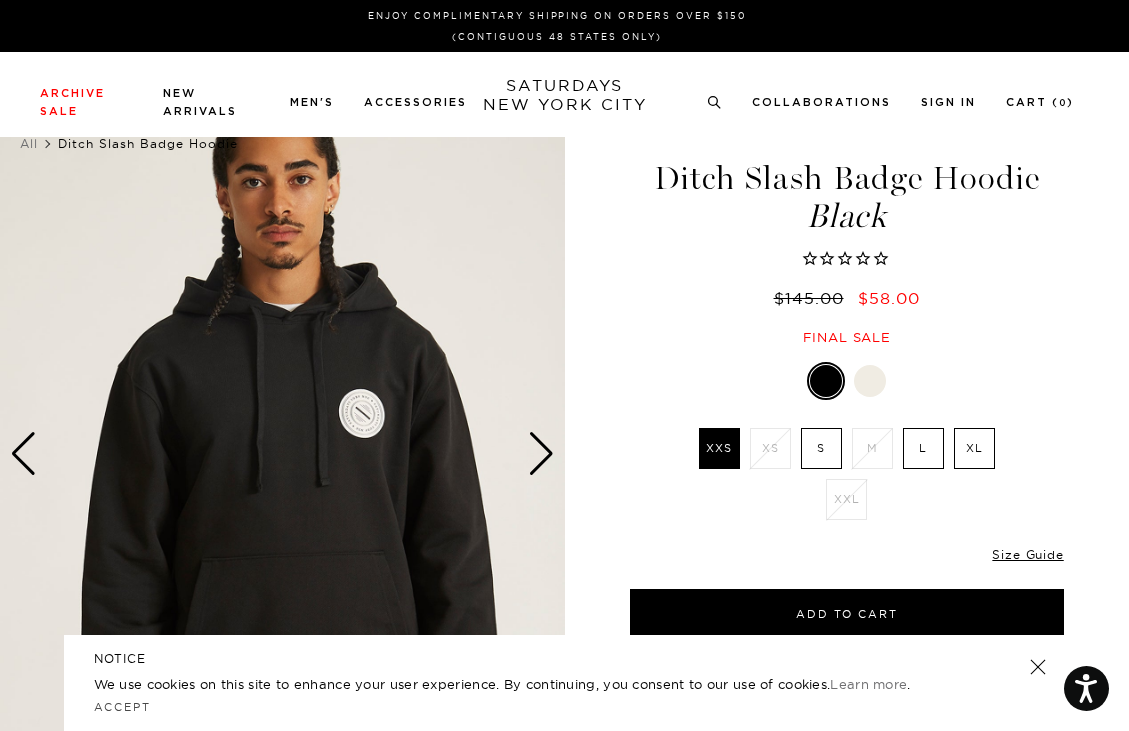 click at bounding box center [541, 454] 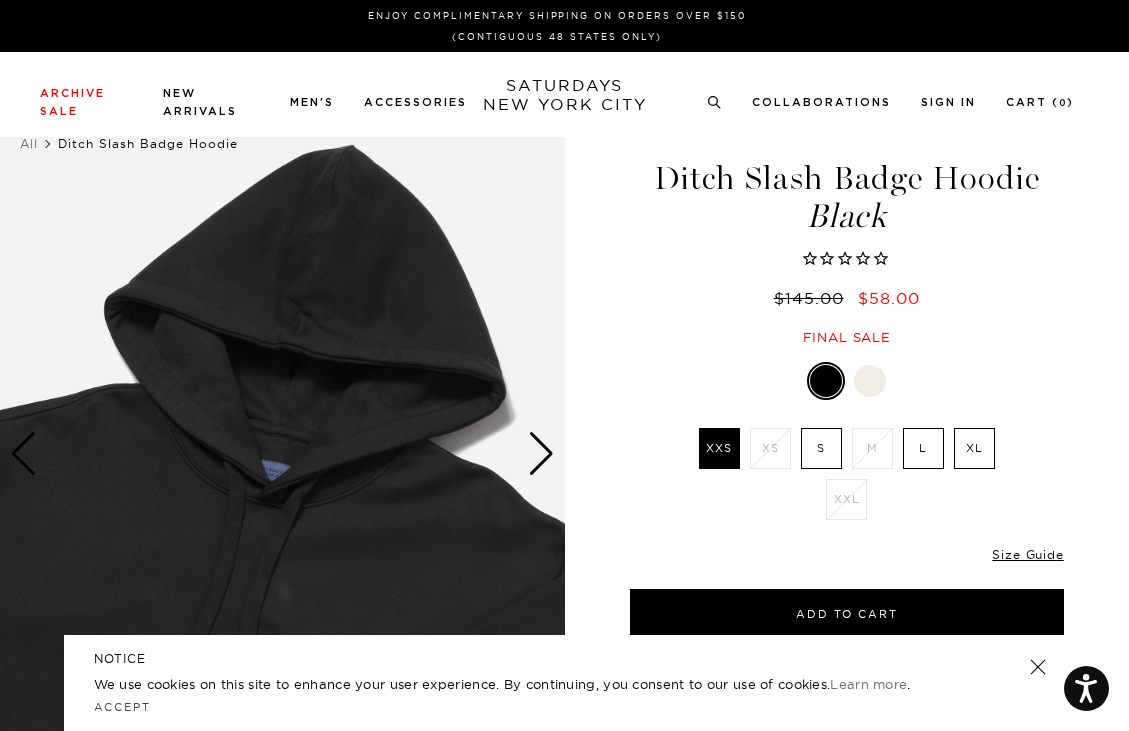click at bounding box center (541, 454) 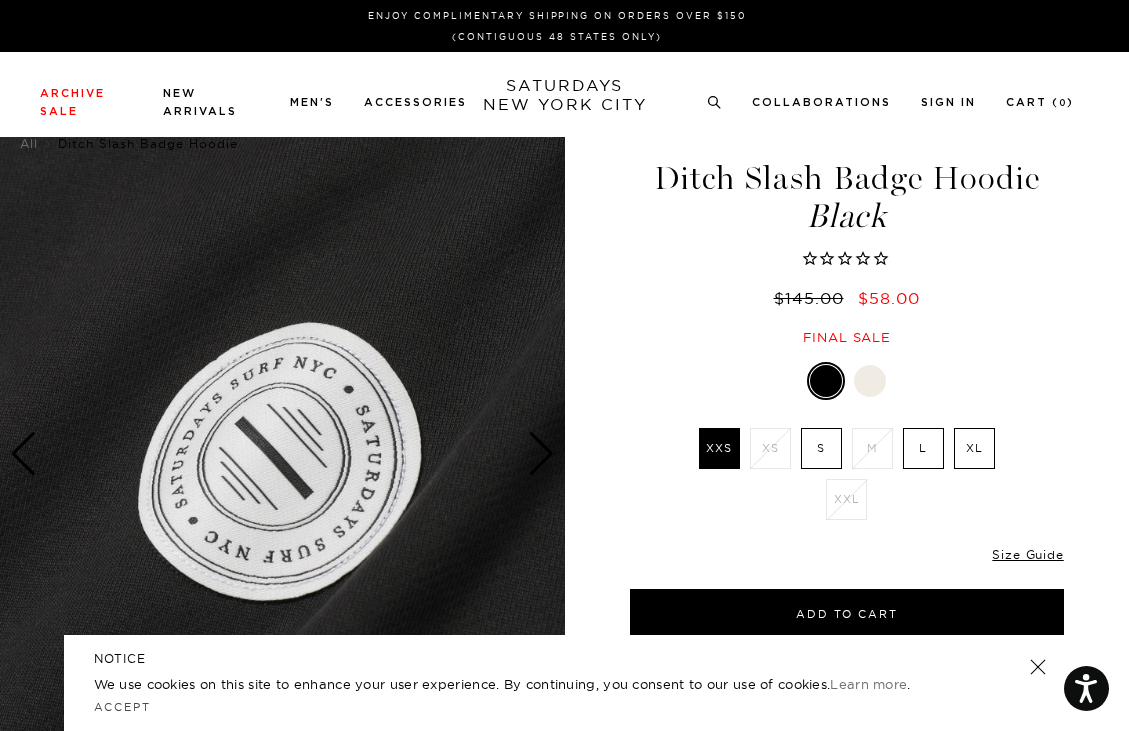 click at bounding box center [541, 454] 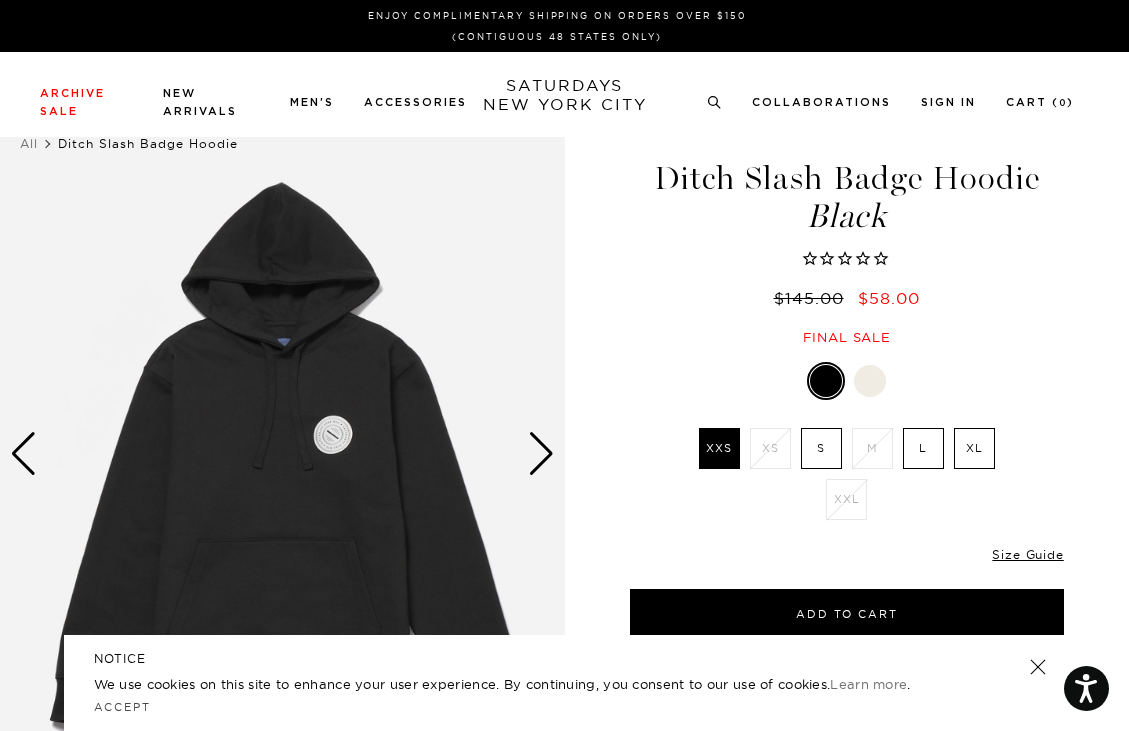 click at bounding box center [541, 454] 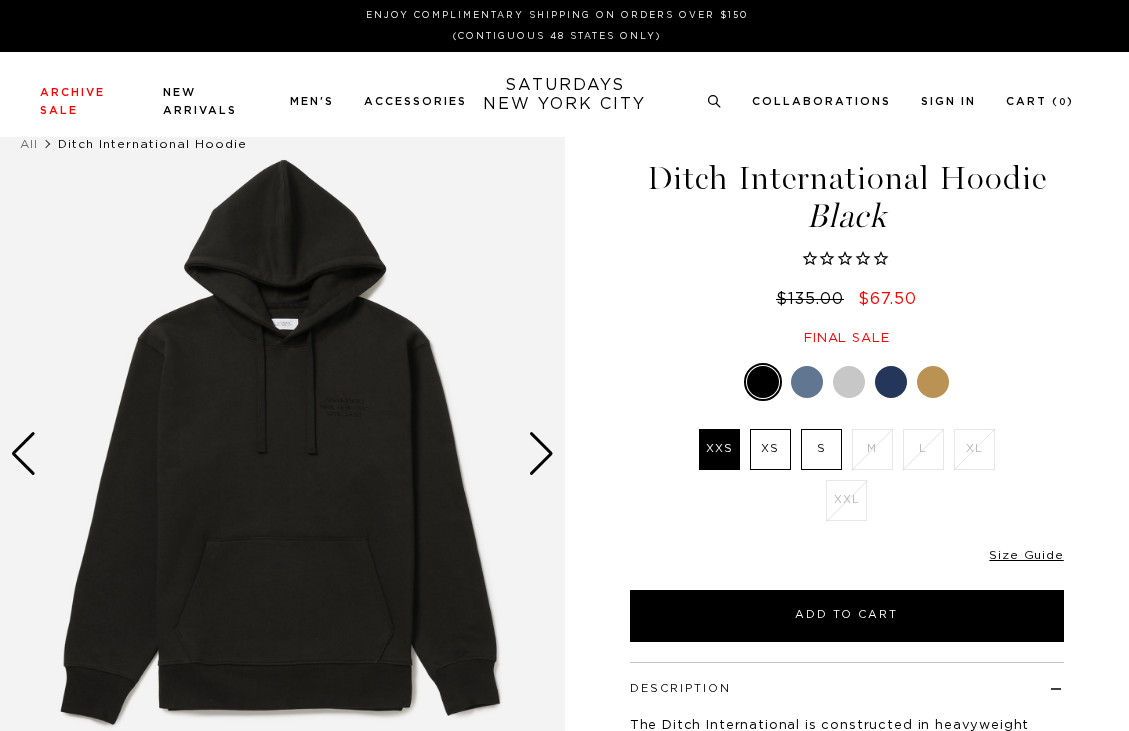 scroll, scrollTop: 0, scrollLeft: 0, axis: both 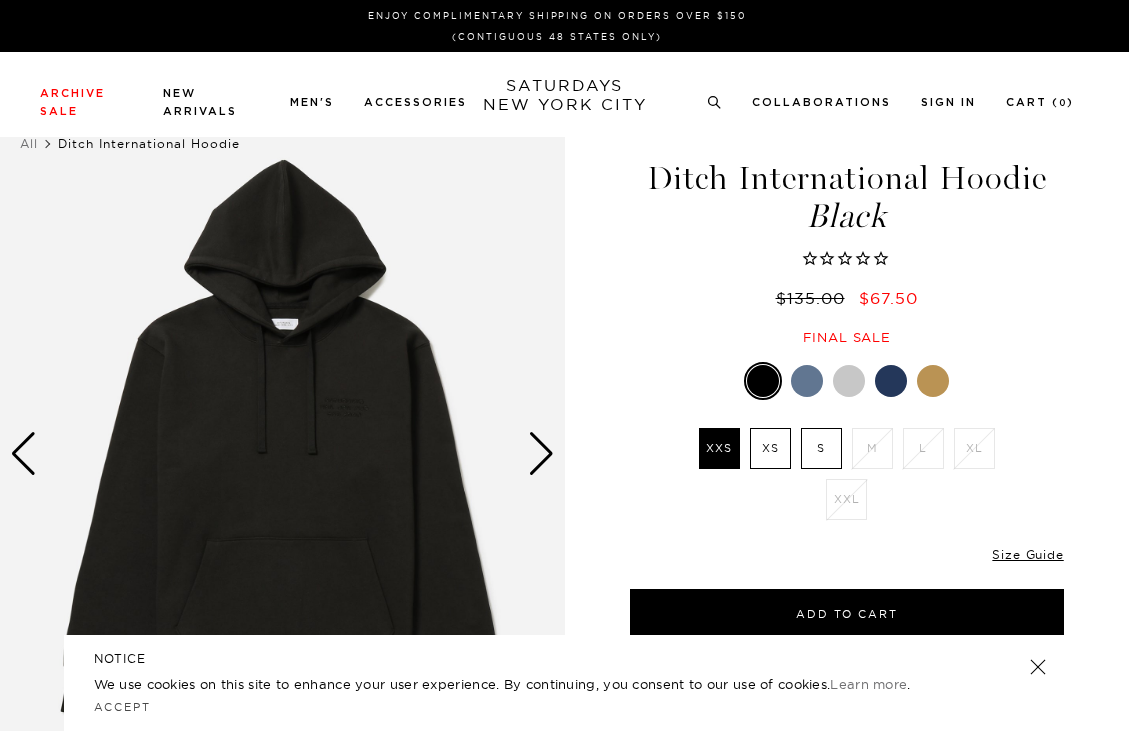 click at bounding box center (541, 454) 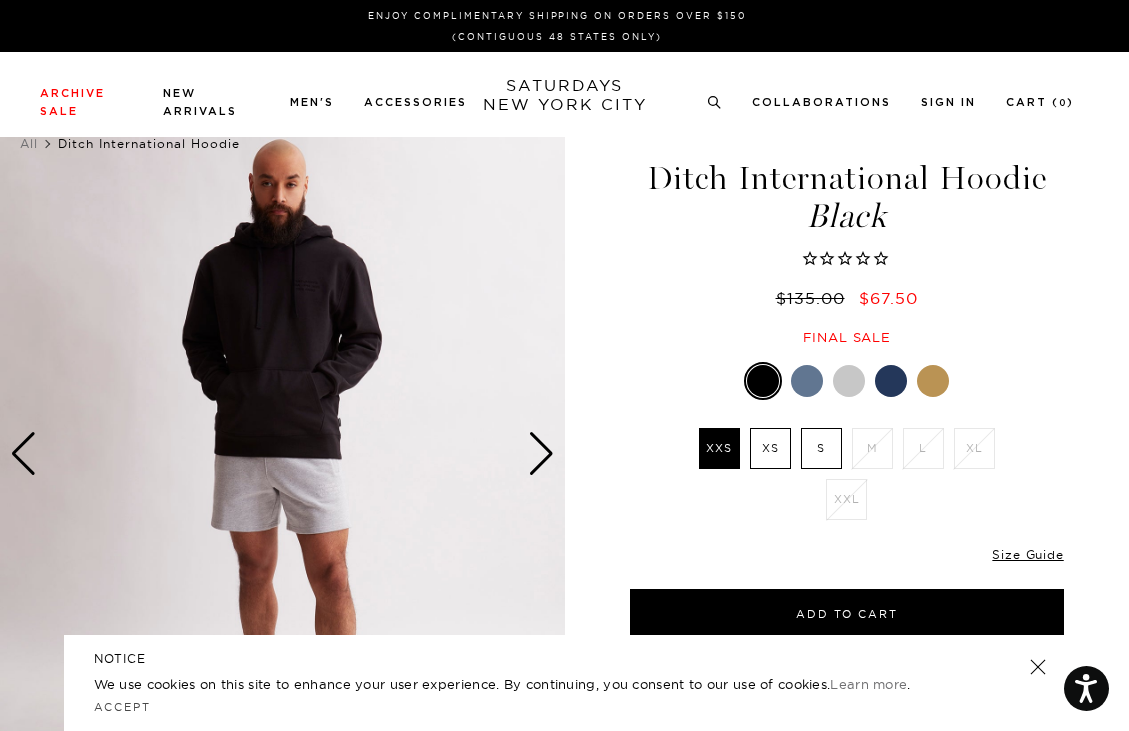 click at bounding box center (541, 454) 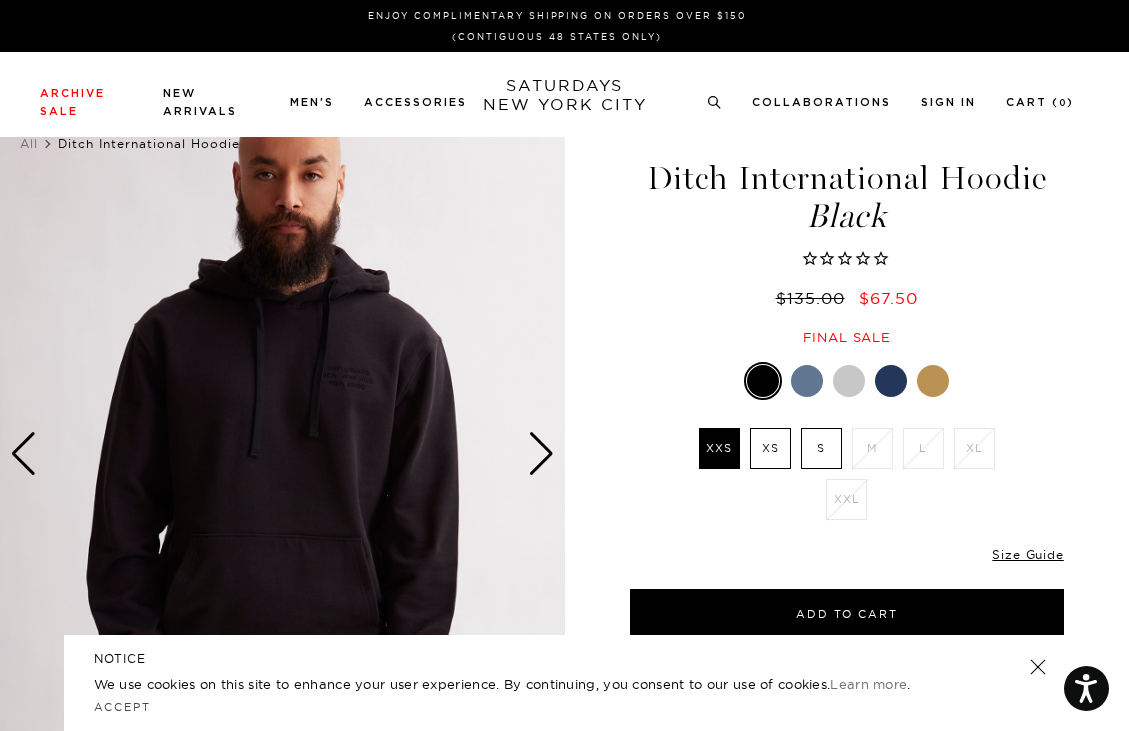 click at bounding box center (541, 454) 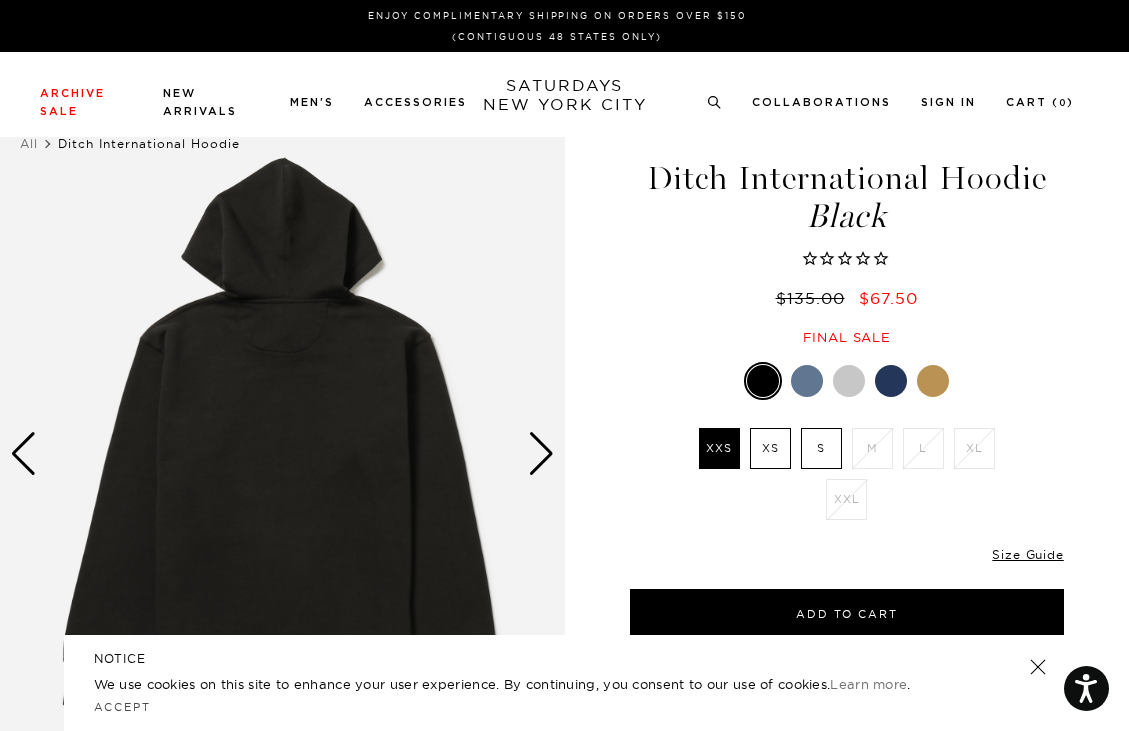 click at bounding box center [541, 454] 